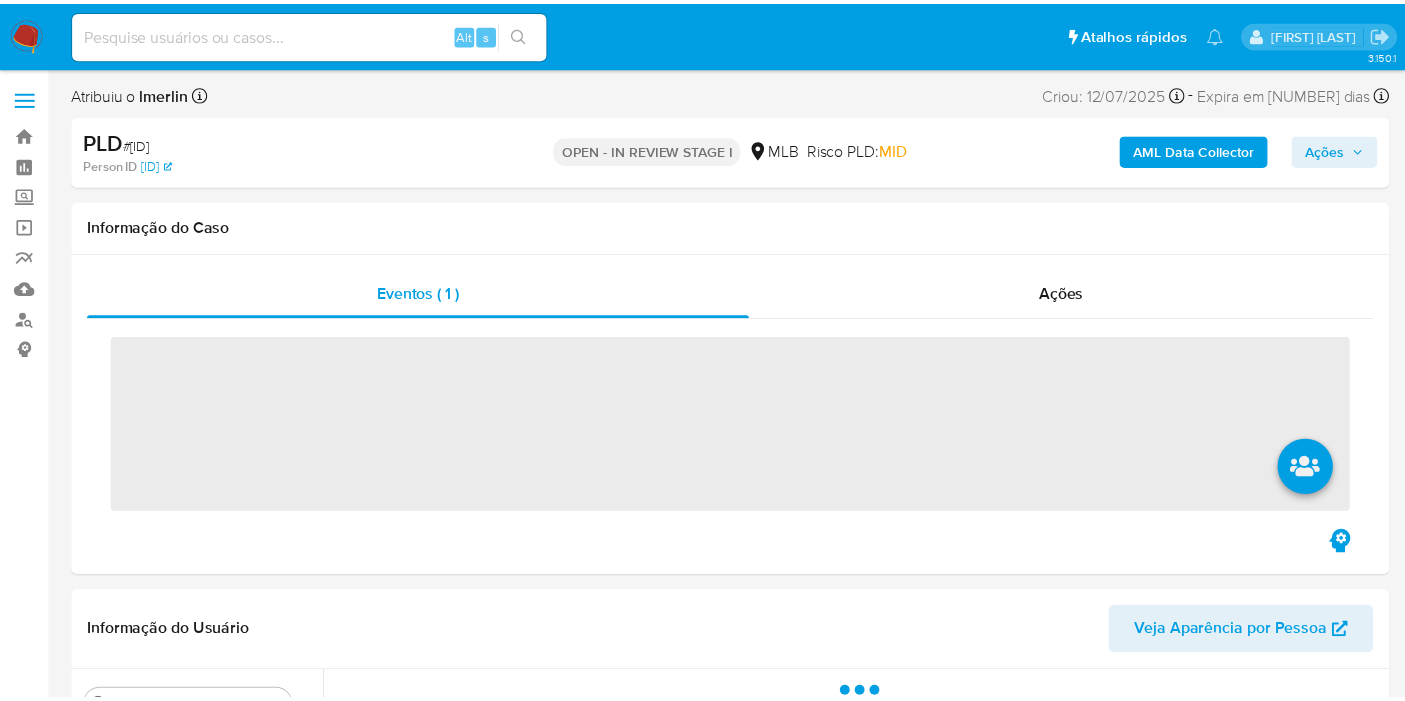 scroll, scrollTop: 0, scrollLeft: 0, axis: both 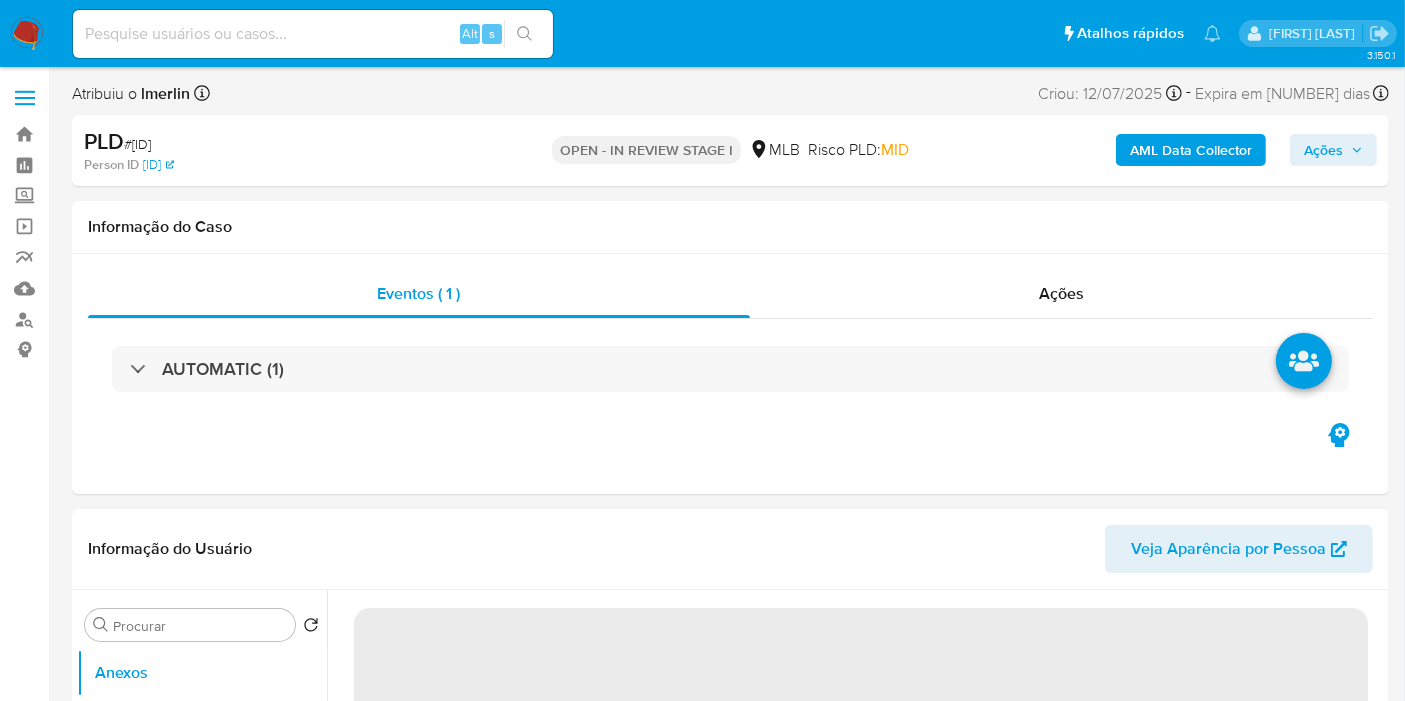 select on "10" 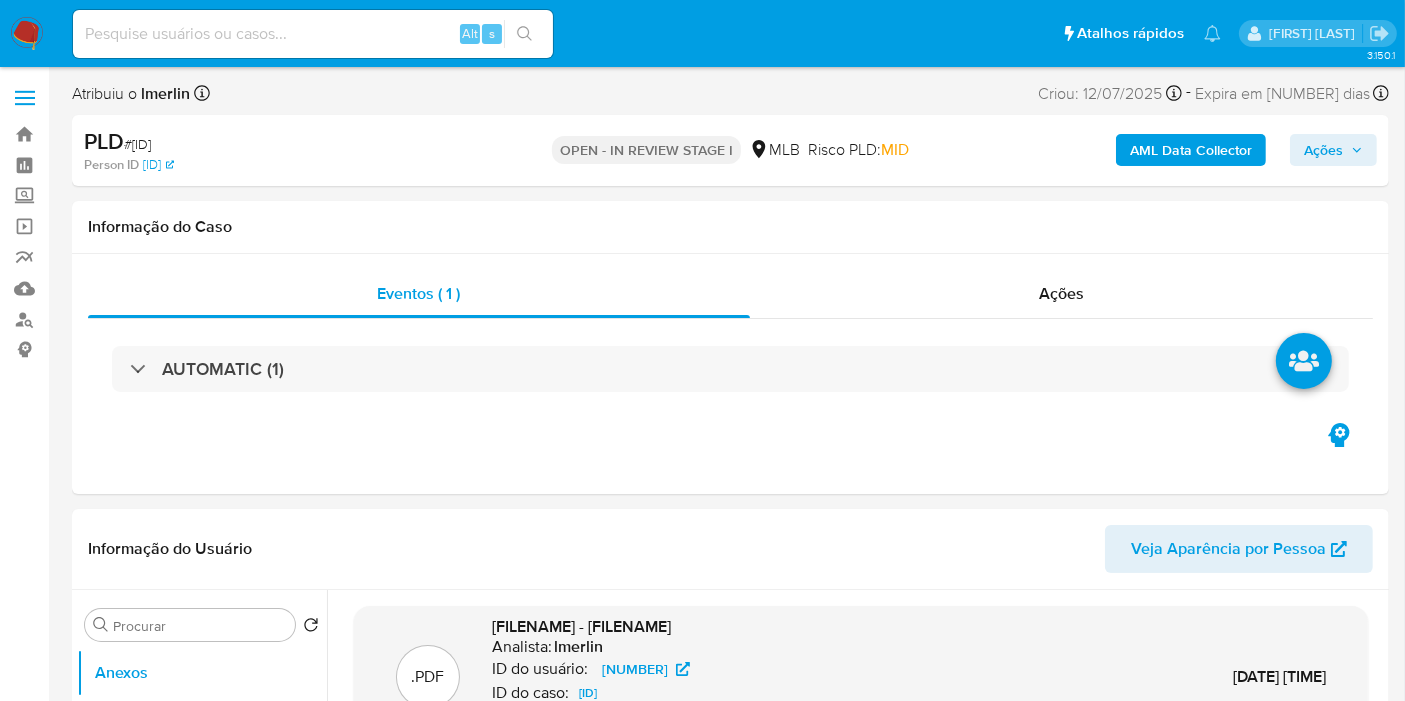 click at bounding box center (313, 34) 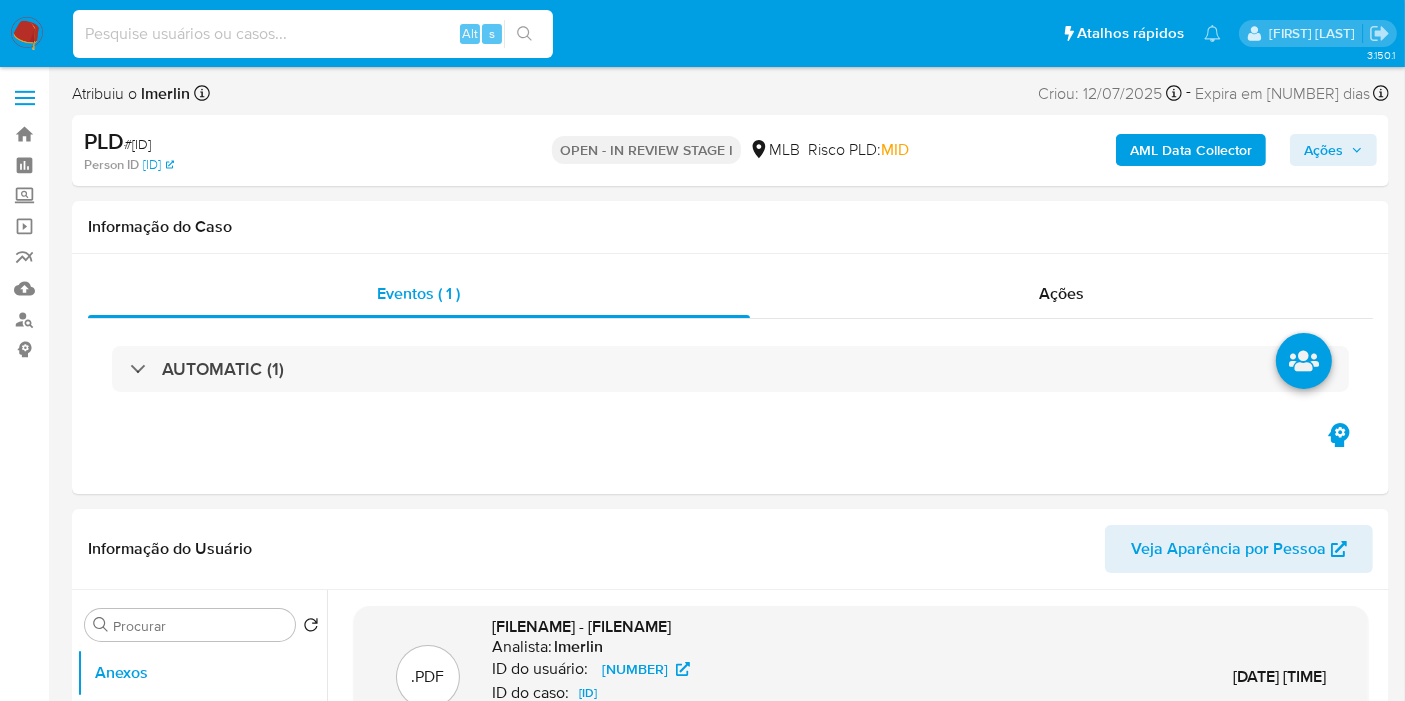 paste on "[NUMBER]" 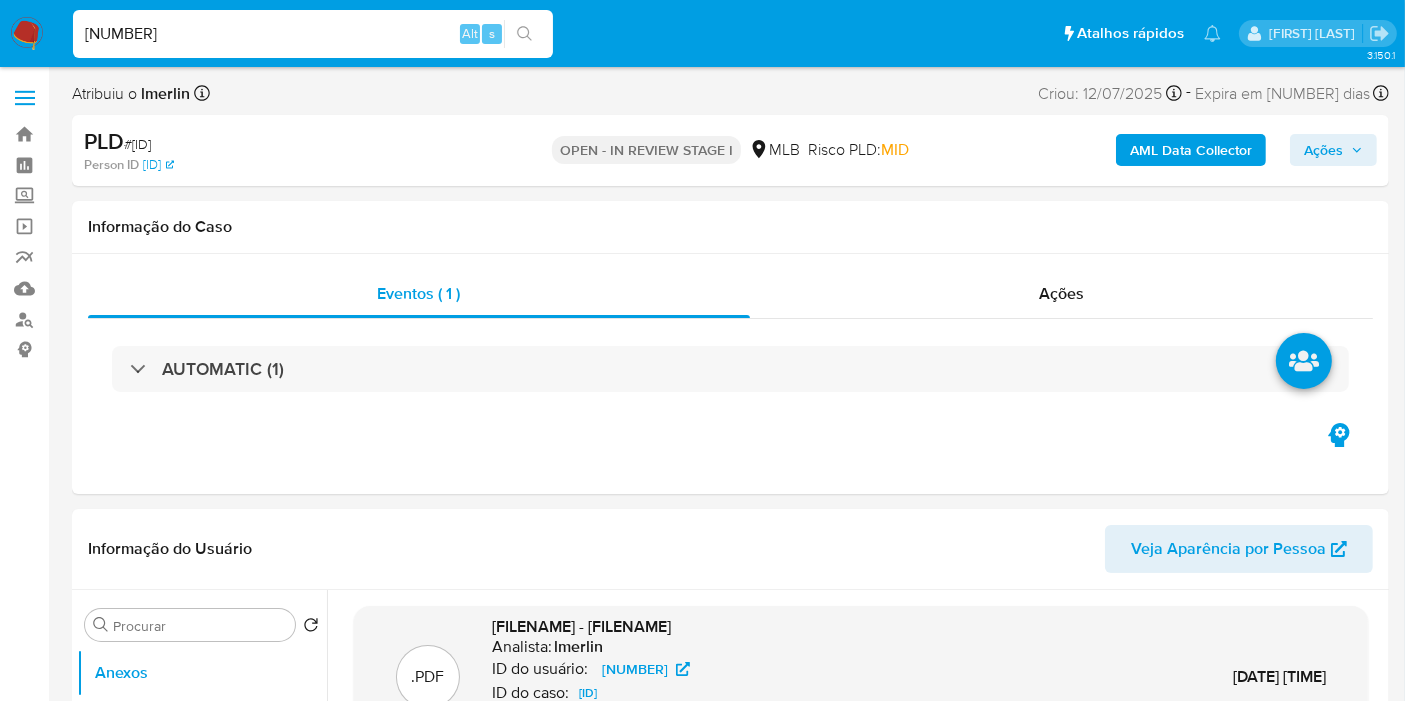 type on "[NUMBER]" 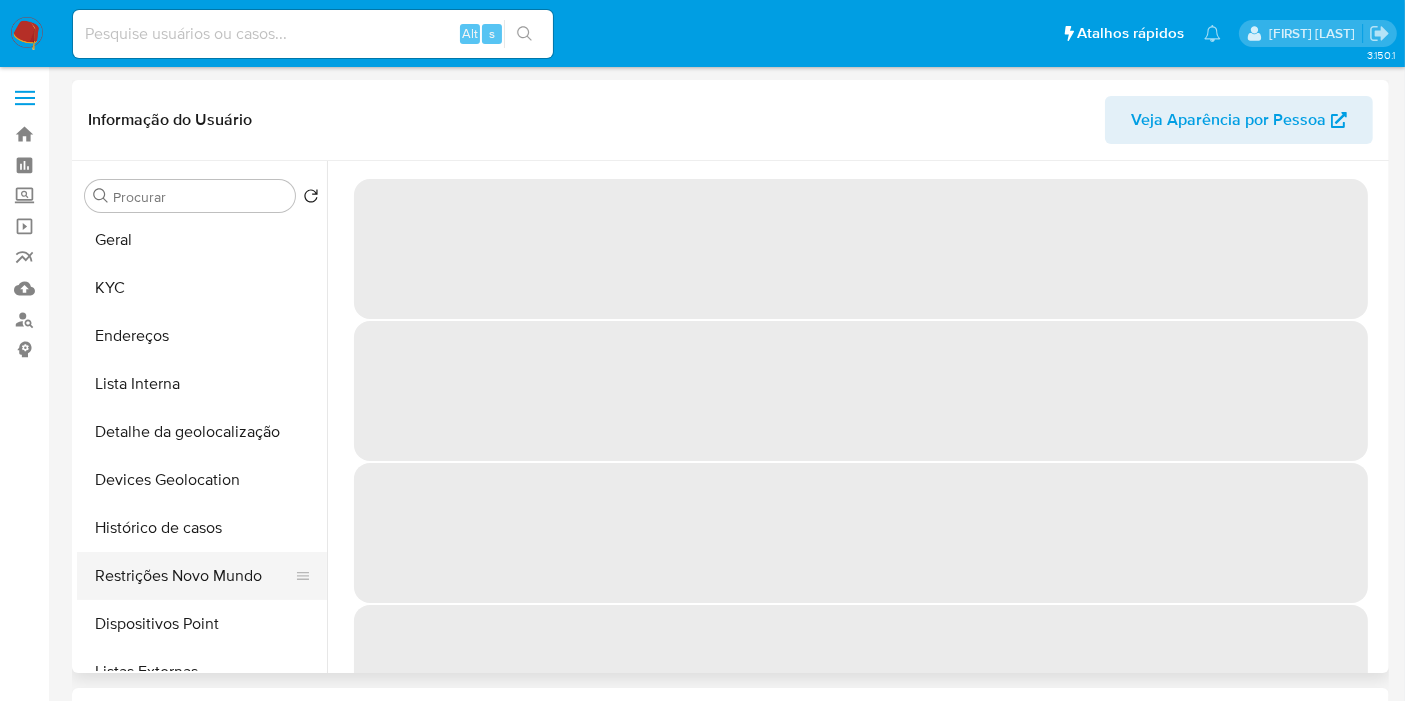scroll, scrollTop: 111, scrollLeft: 0, axis: vertical 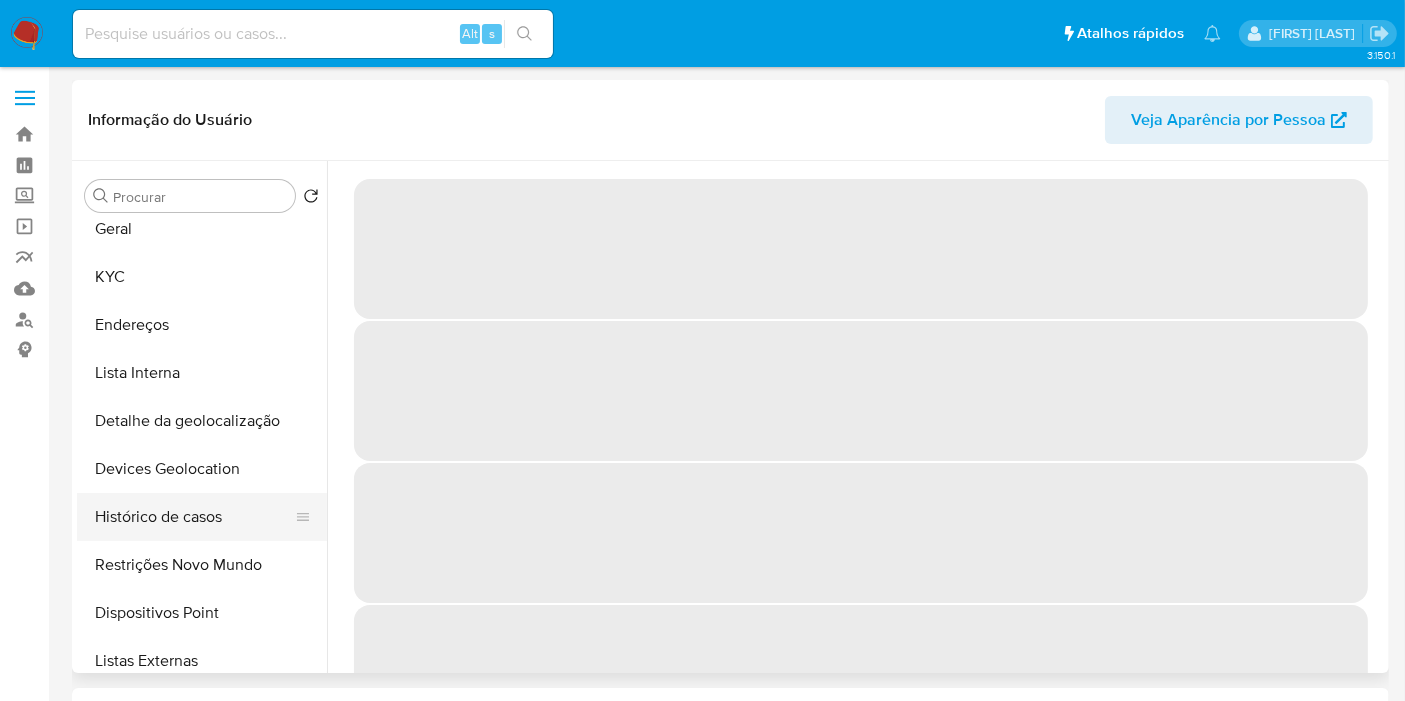 click on "Histórico de casos" at bounding box center (194, 517) 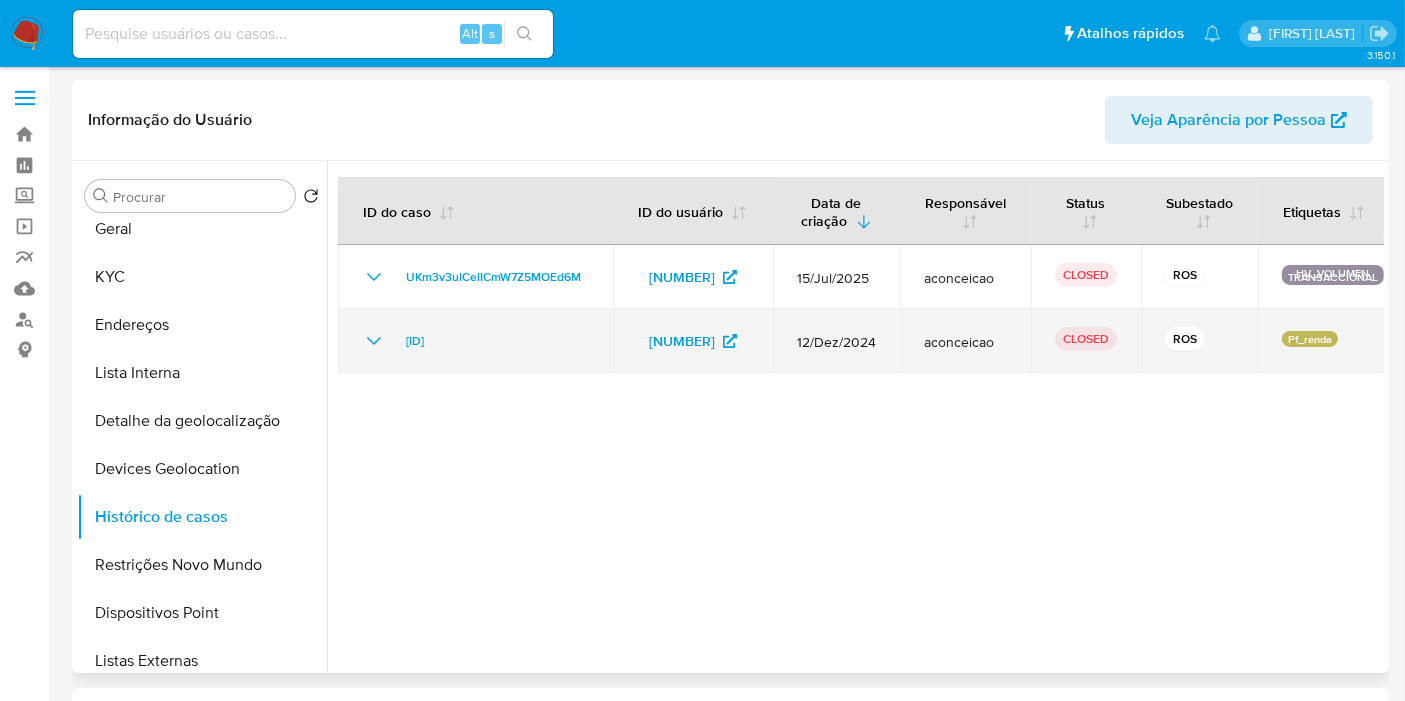 click 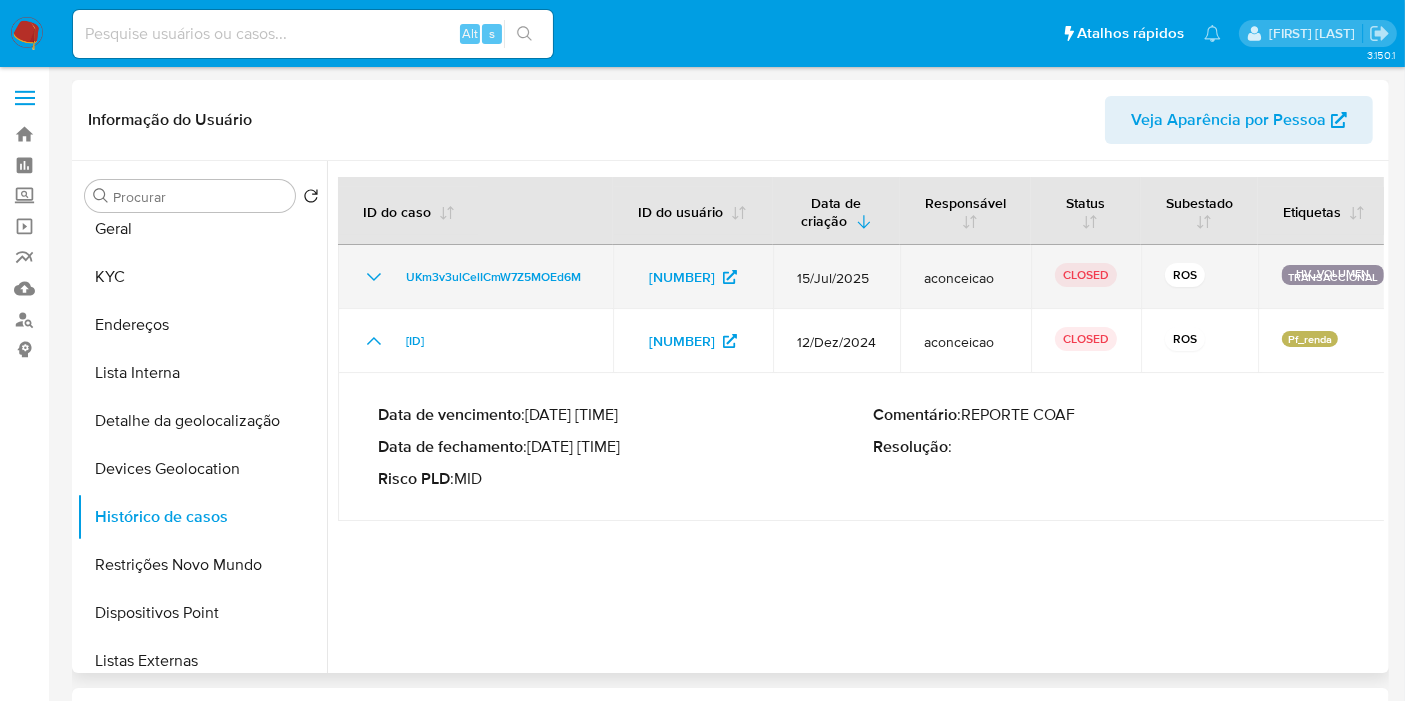 click 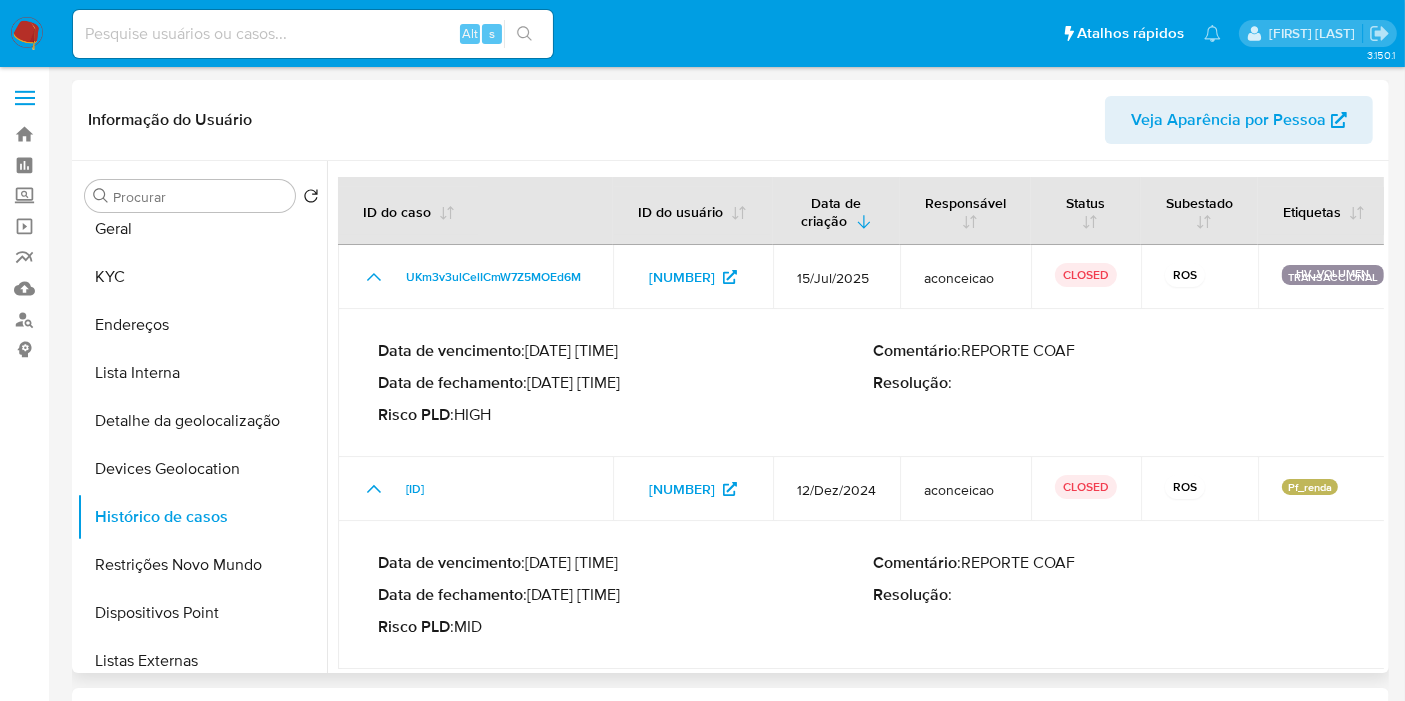 drag, startPoint x: 537, startPoint y: 591, endPoint x: 613, endPoint y: 590, distance: 76.00658 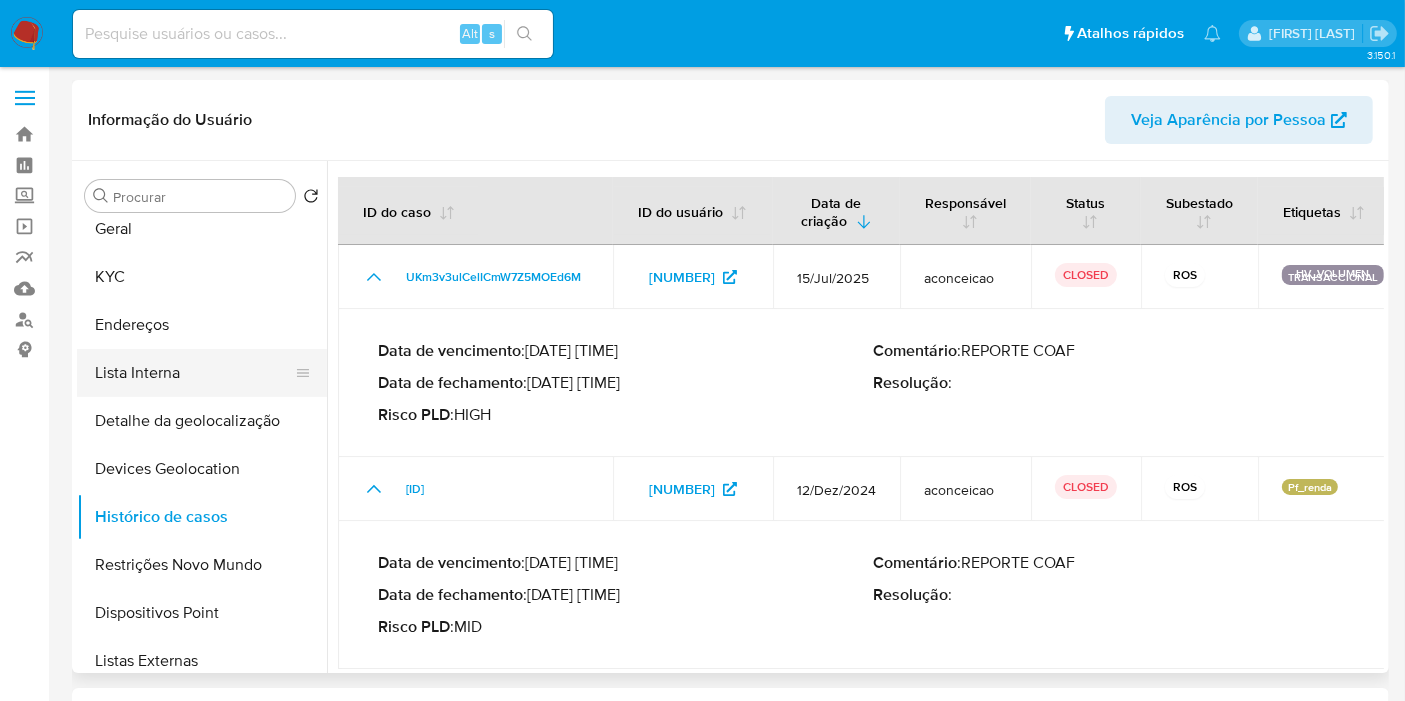 scroll, scrollTop: 0, scrollLeft: 0, axis: both 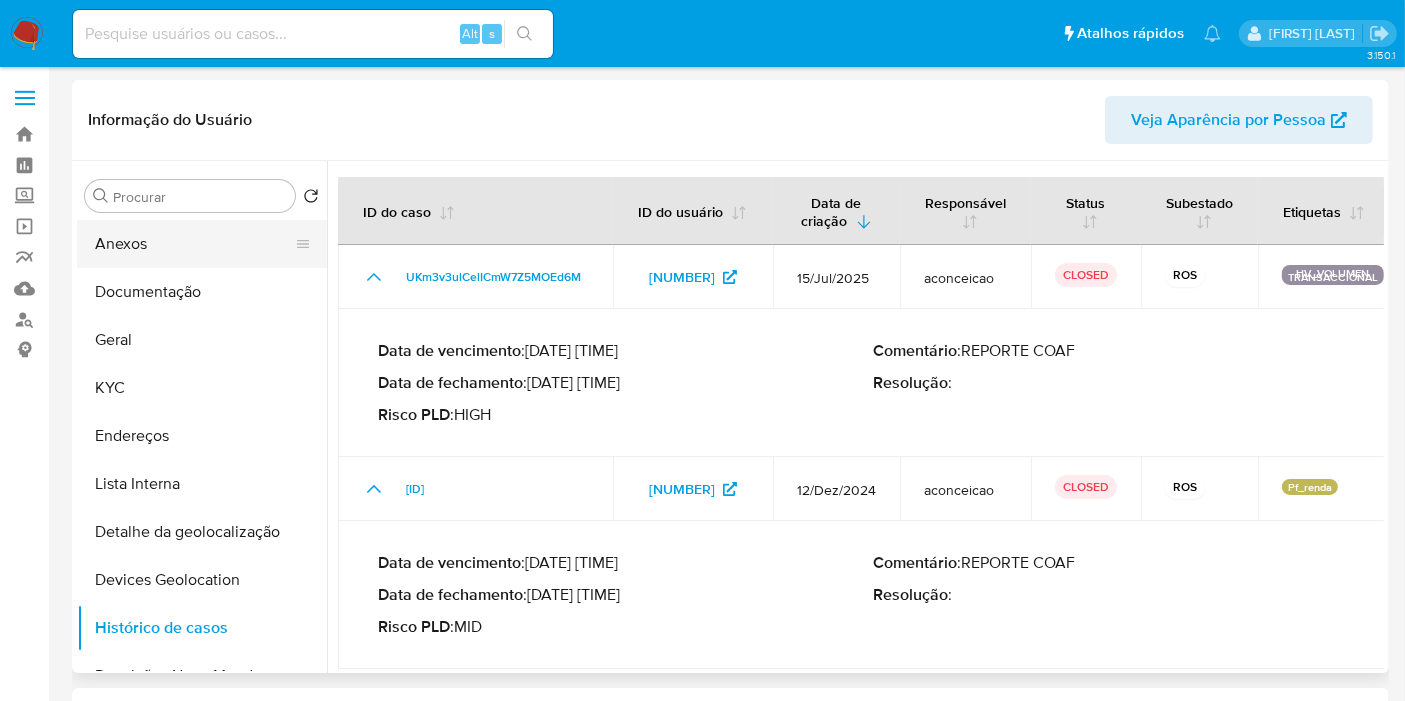 click on "Anexos" at bounding box center (194, 244) 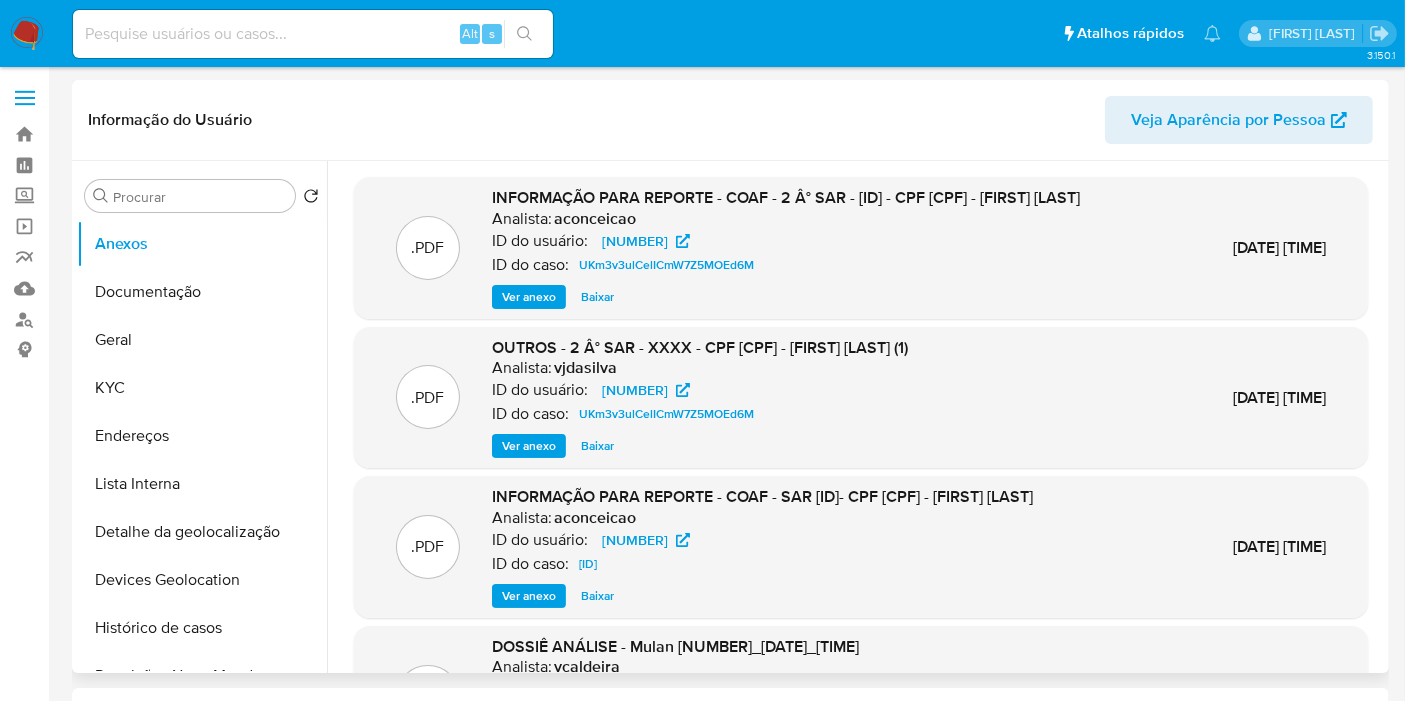 click on "Informação do Usuário Veja Aparência por Pessoa" at bounding box center (730, 120) 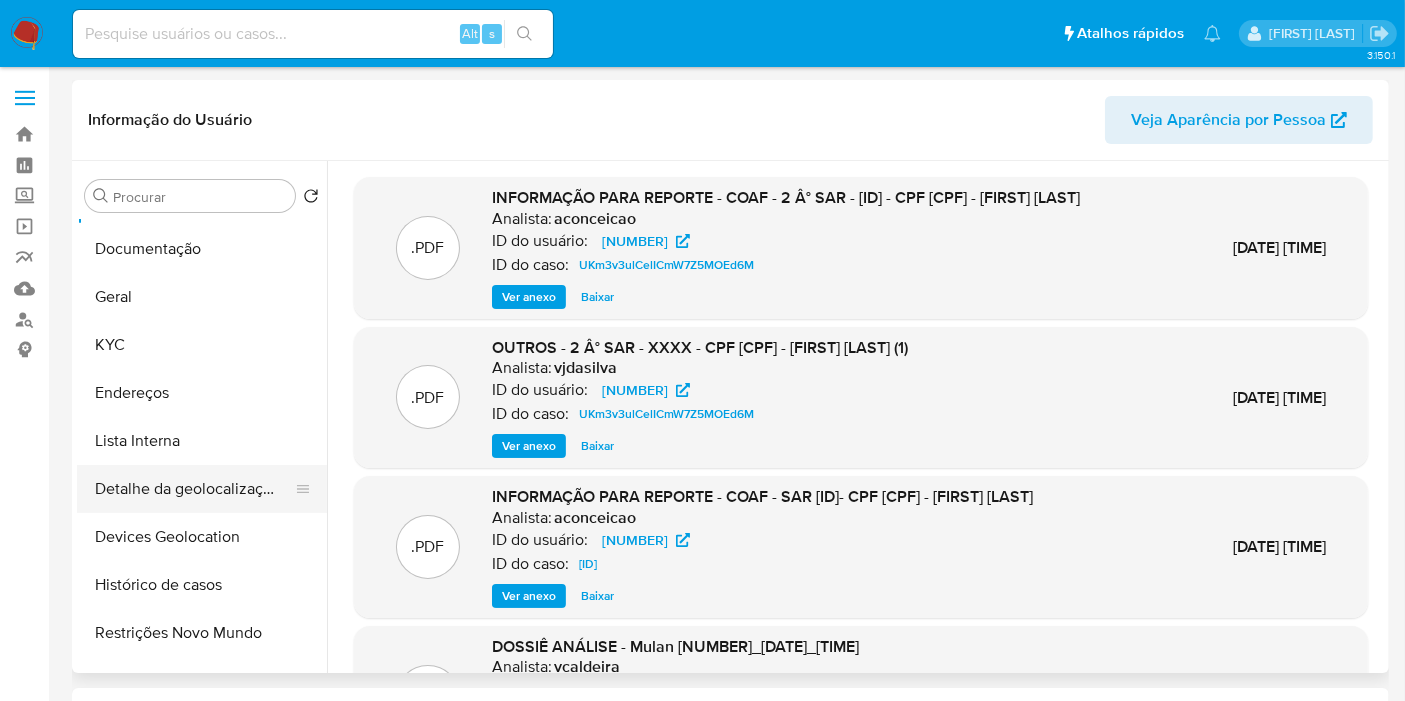 scroll, scrollTop: 111, scrollLeft: 0, axis: vertical 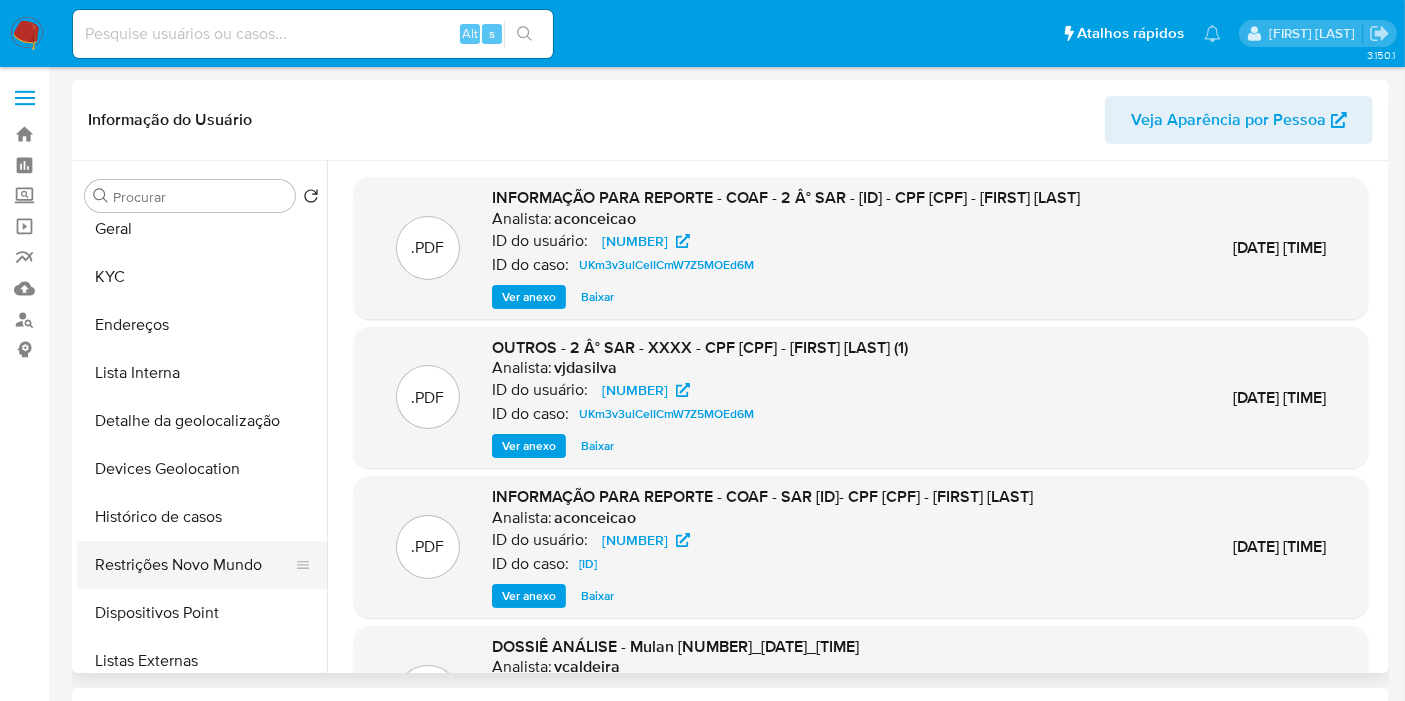 click on "Restrições Novo Mundo" at bounding box center [194, 565] 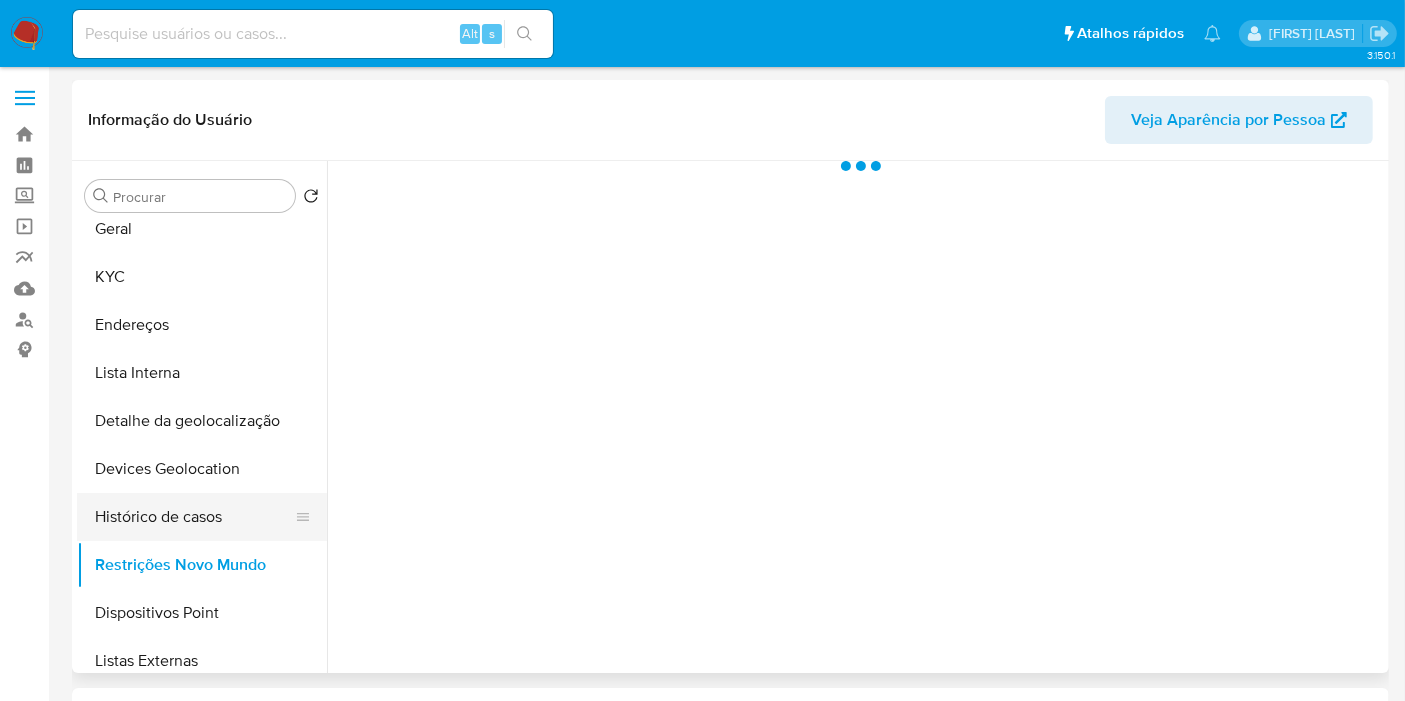 click on "Histórico de casos" at bounding box center [194, 517] 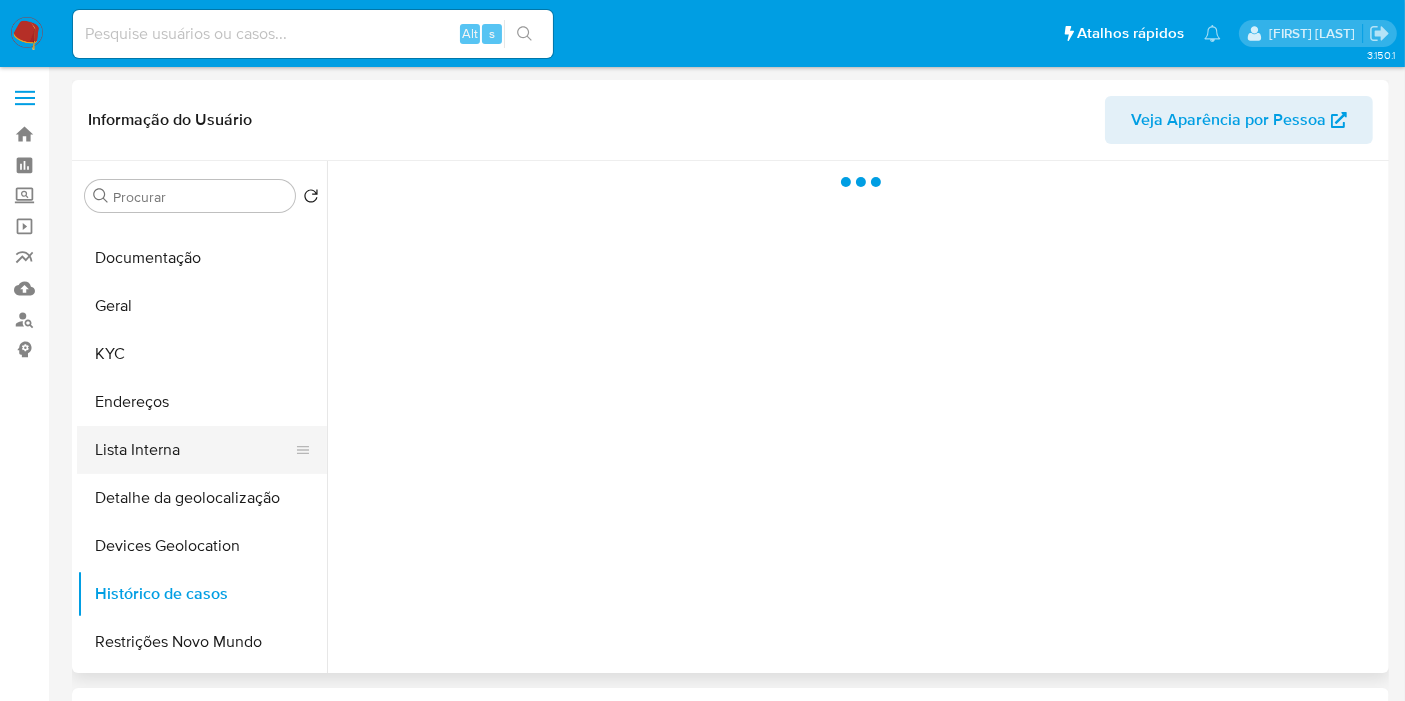 scroll, scrollTop: 0, scrollLeft: 0, axis: both 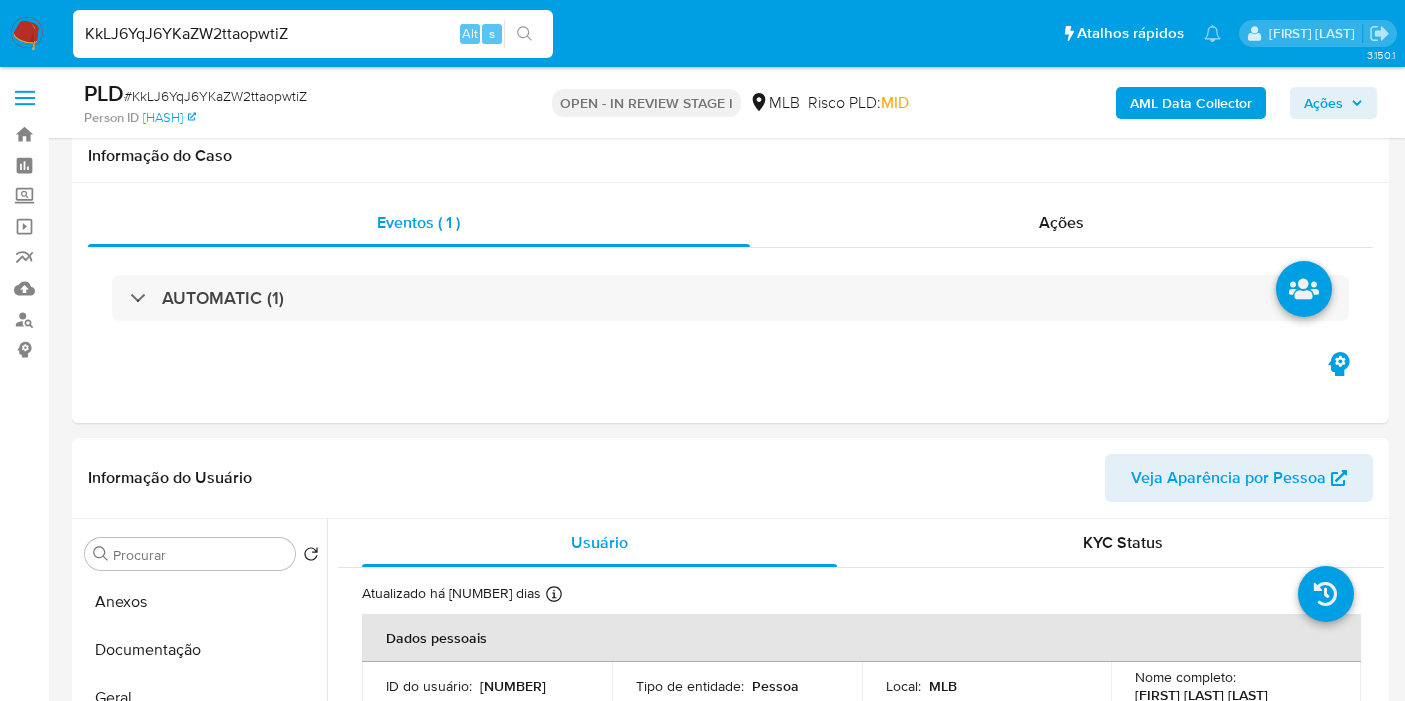 select on "10" 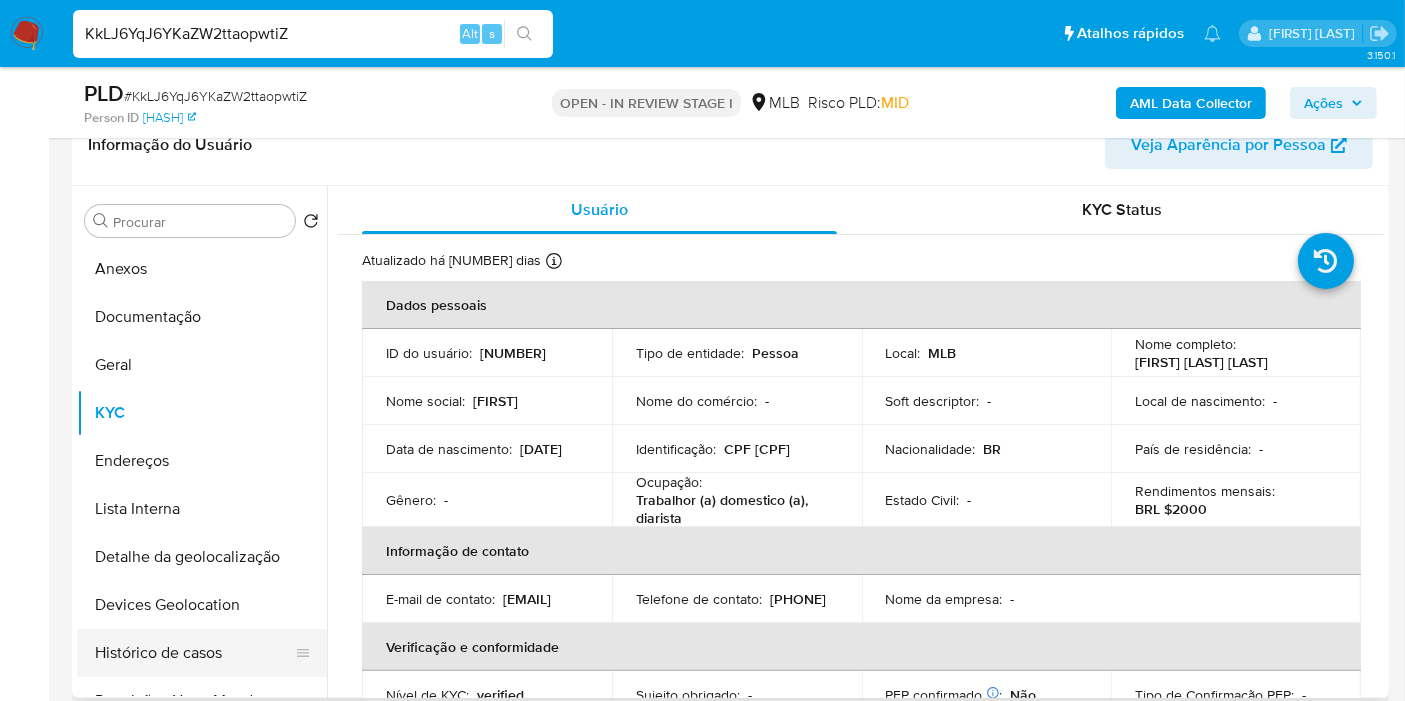 click on "Histórico de casos" at bounding box center [194, 653] 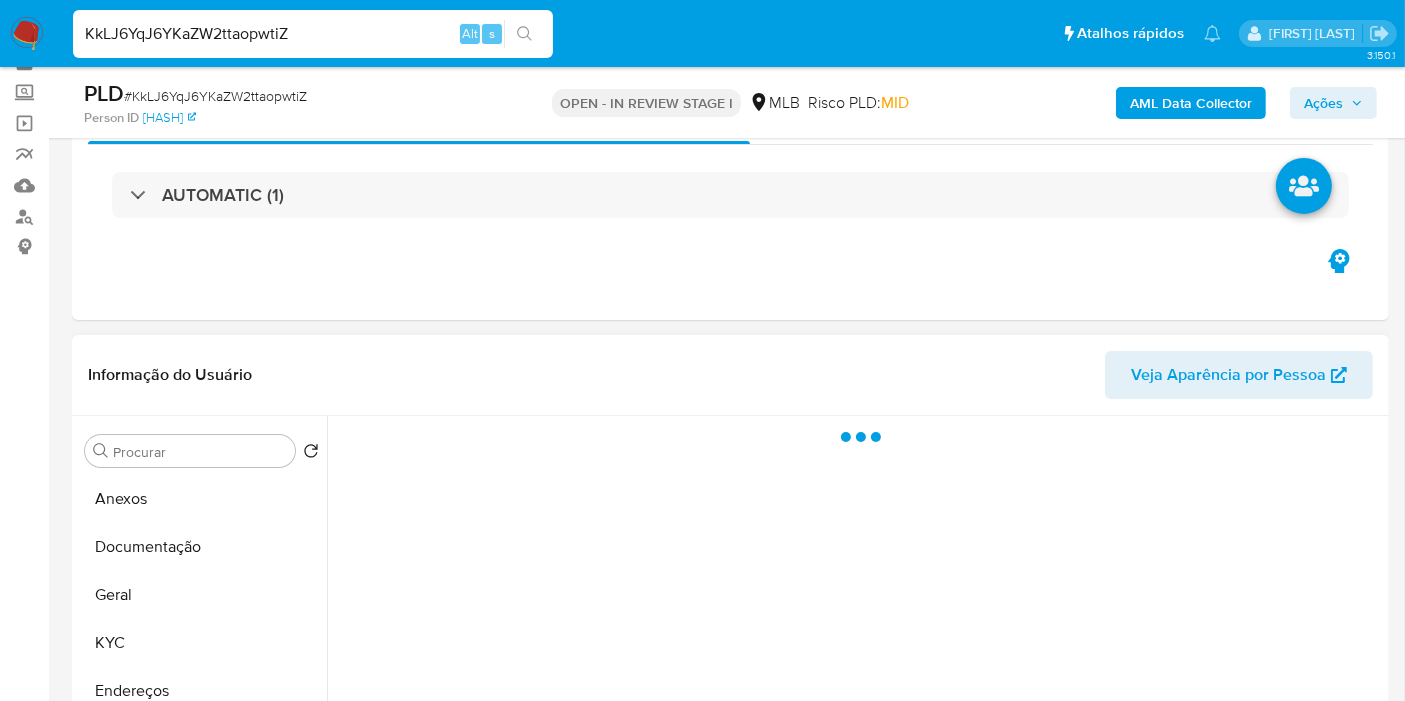 scroll, scrollTop: 222, scrollLeft: 0, axis: vertical 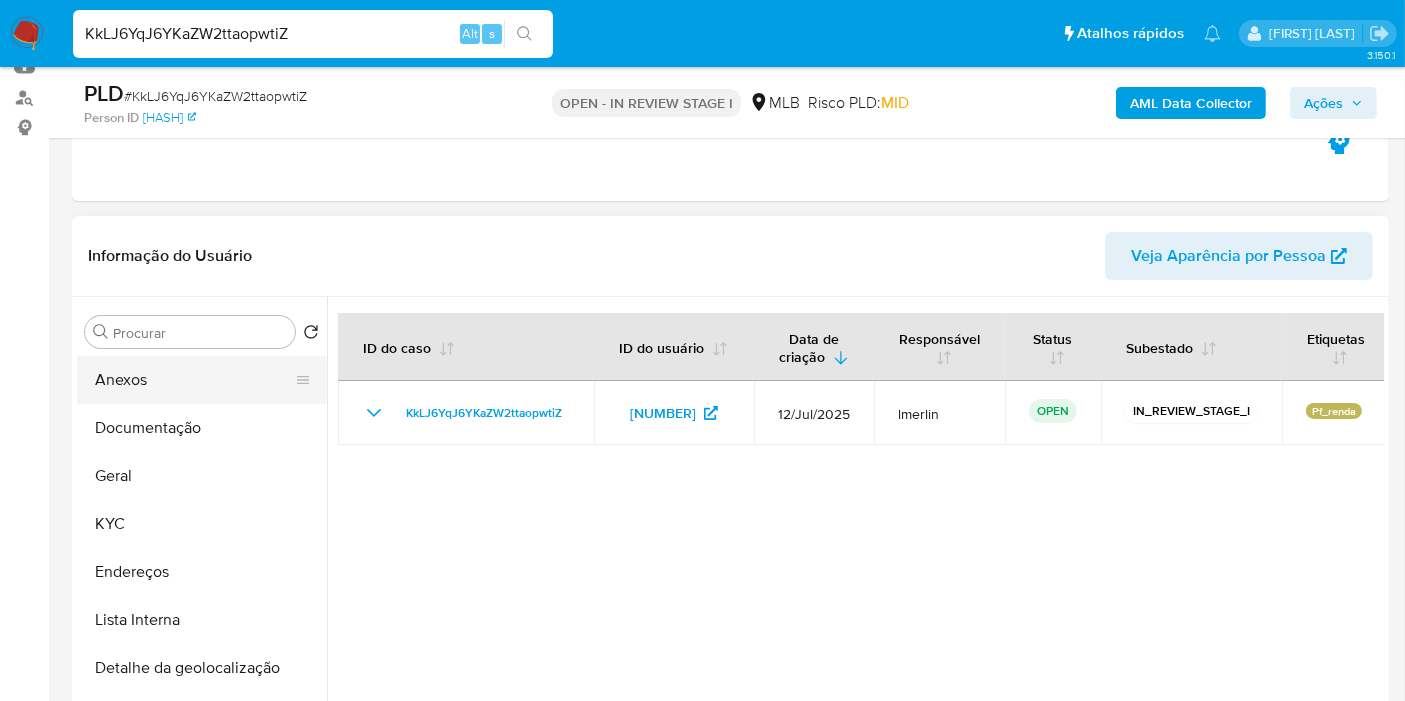 click on "Anexos" at bounding box center (194, 380) 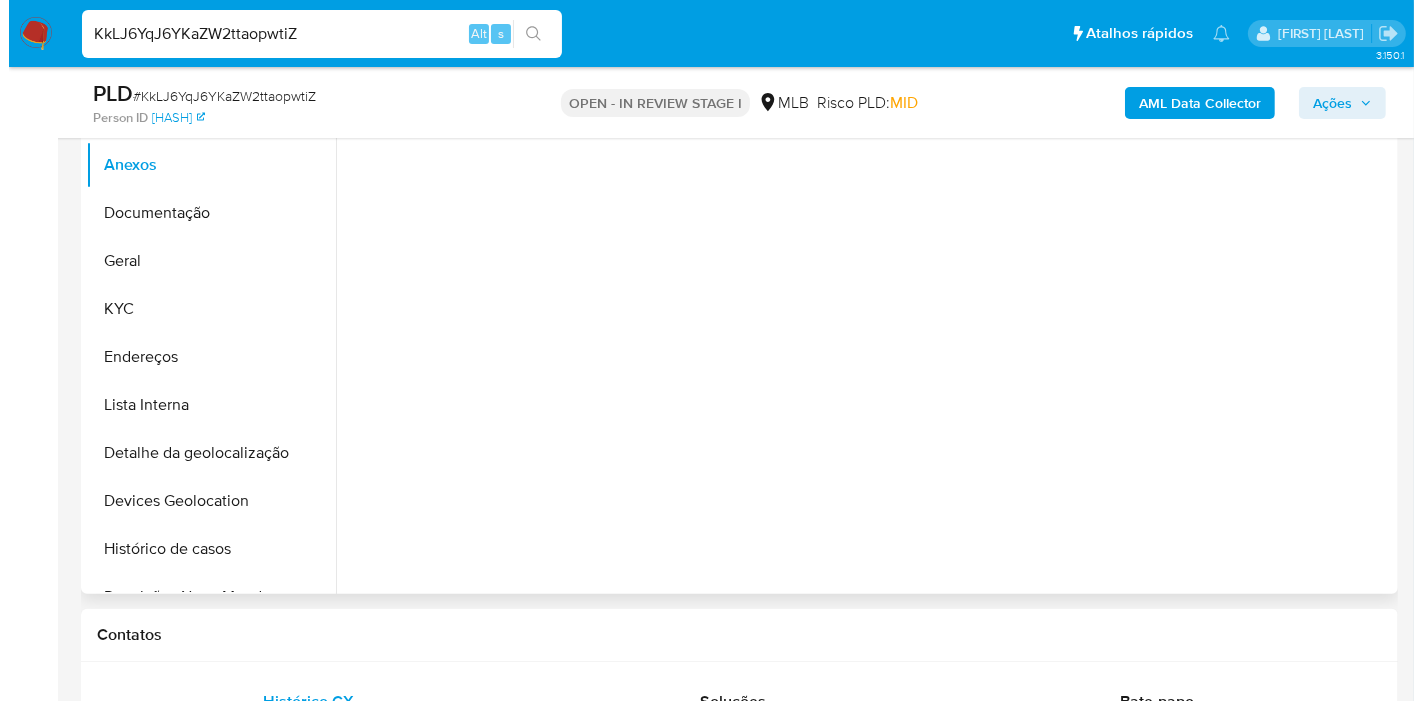 scroll, scrollTop: 333, scrollLeft: 0, axis: vertical 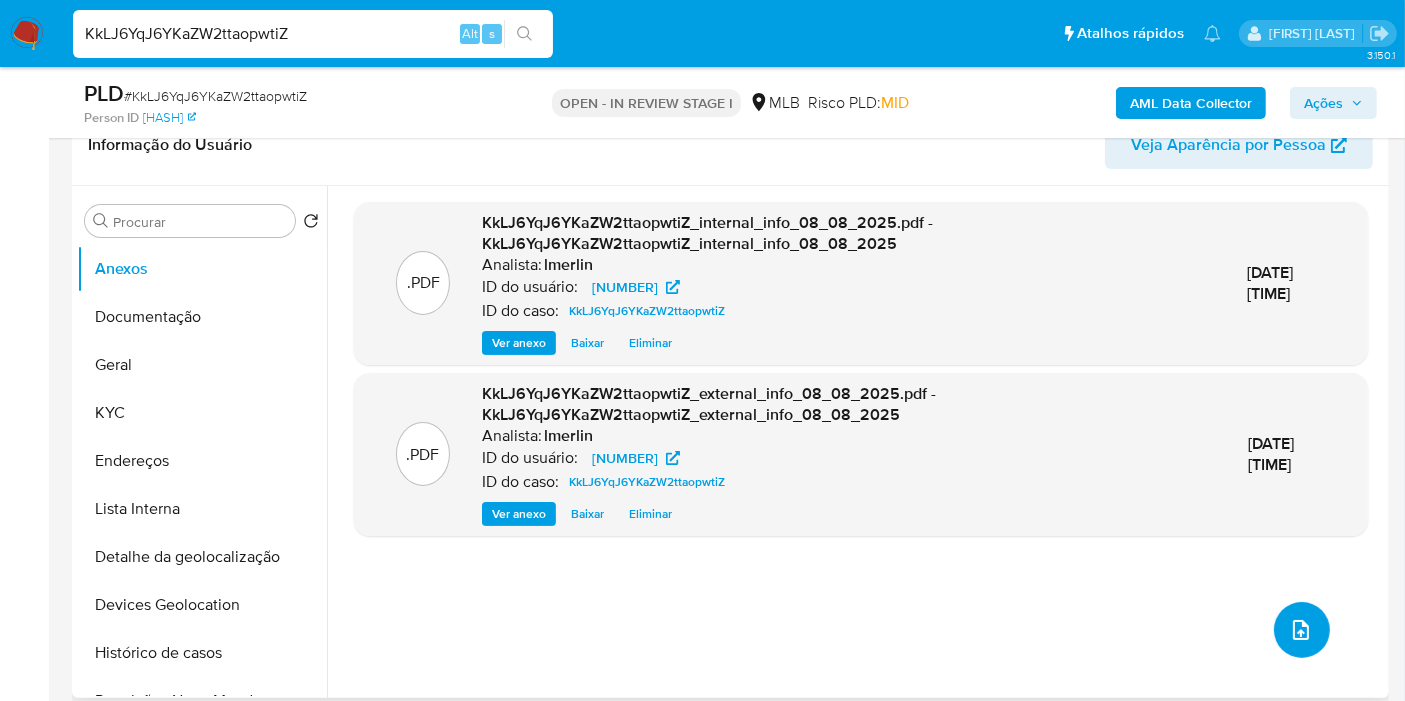 click 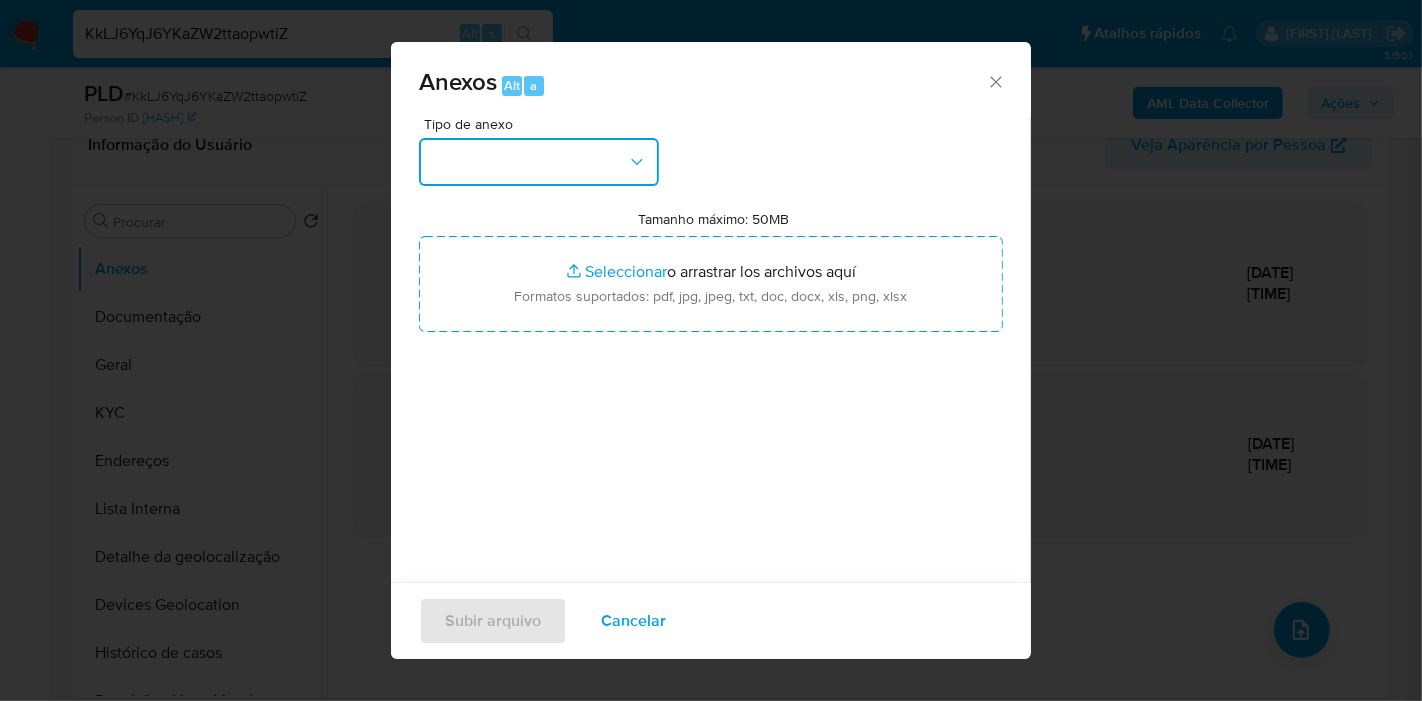 click at bounding box center [539, 162] 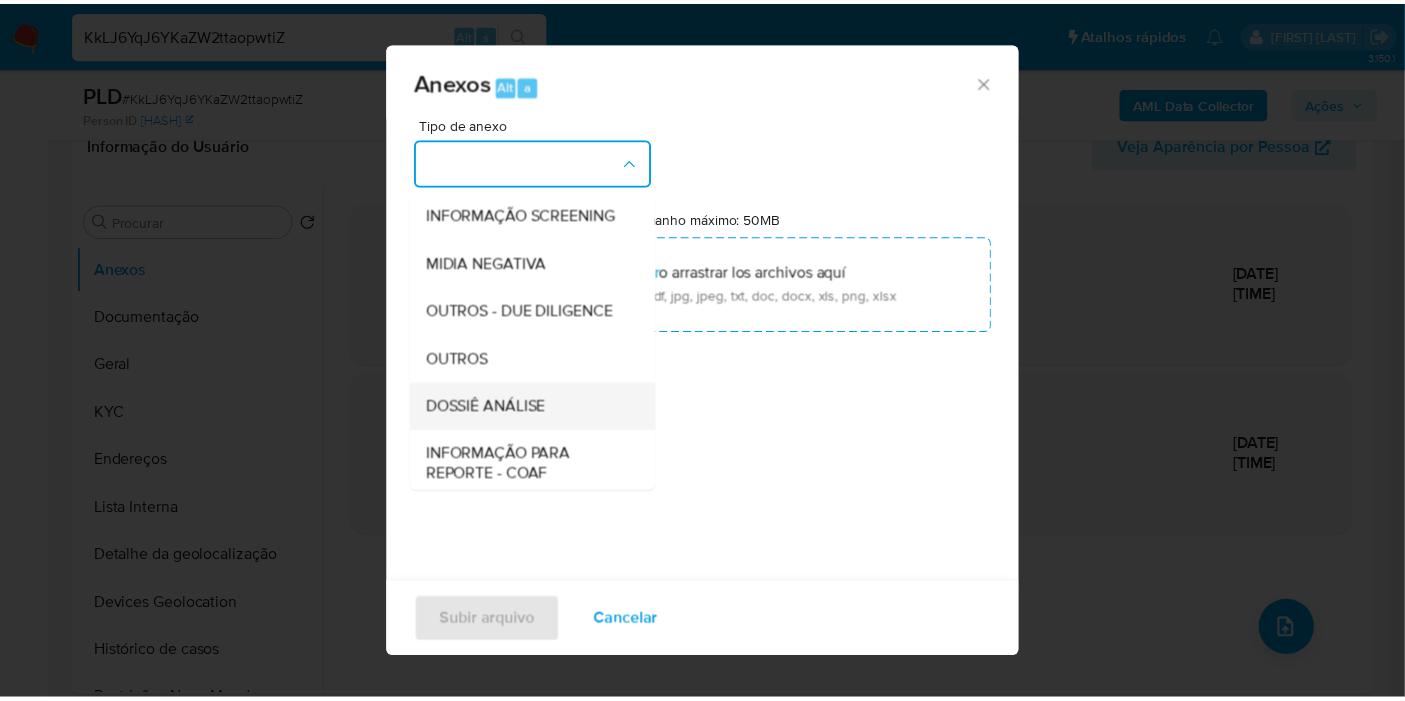 scroll, scrollTop: 222, scrollLeft: 0, axis: vertical 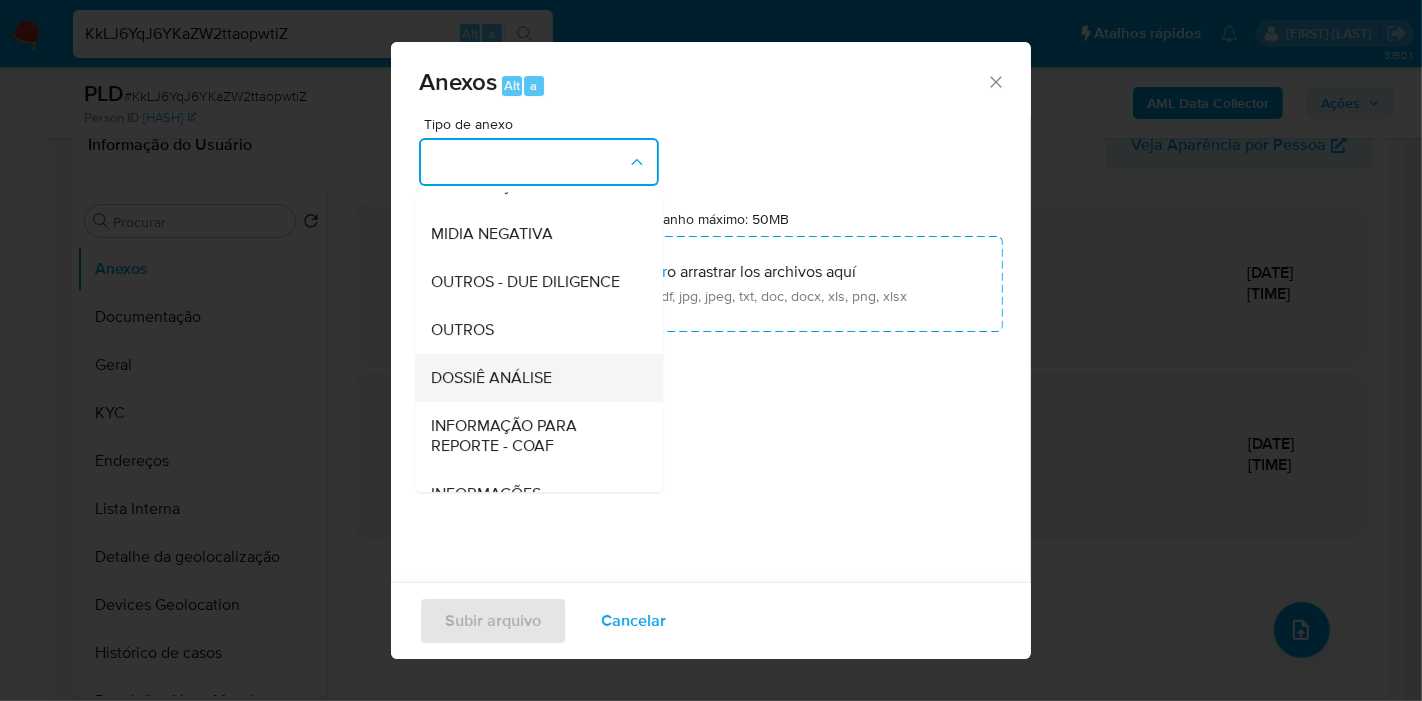 click on "DOSSIÊ ANÁLISE" at bounding box center (533, 378) 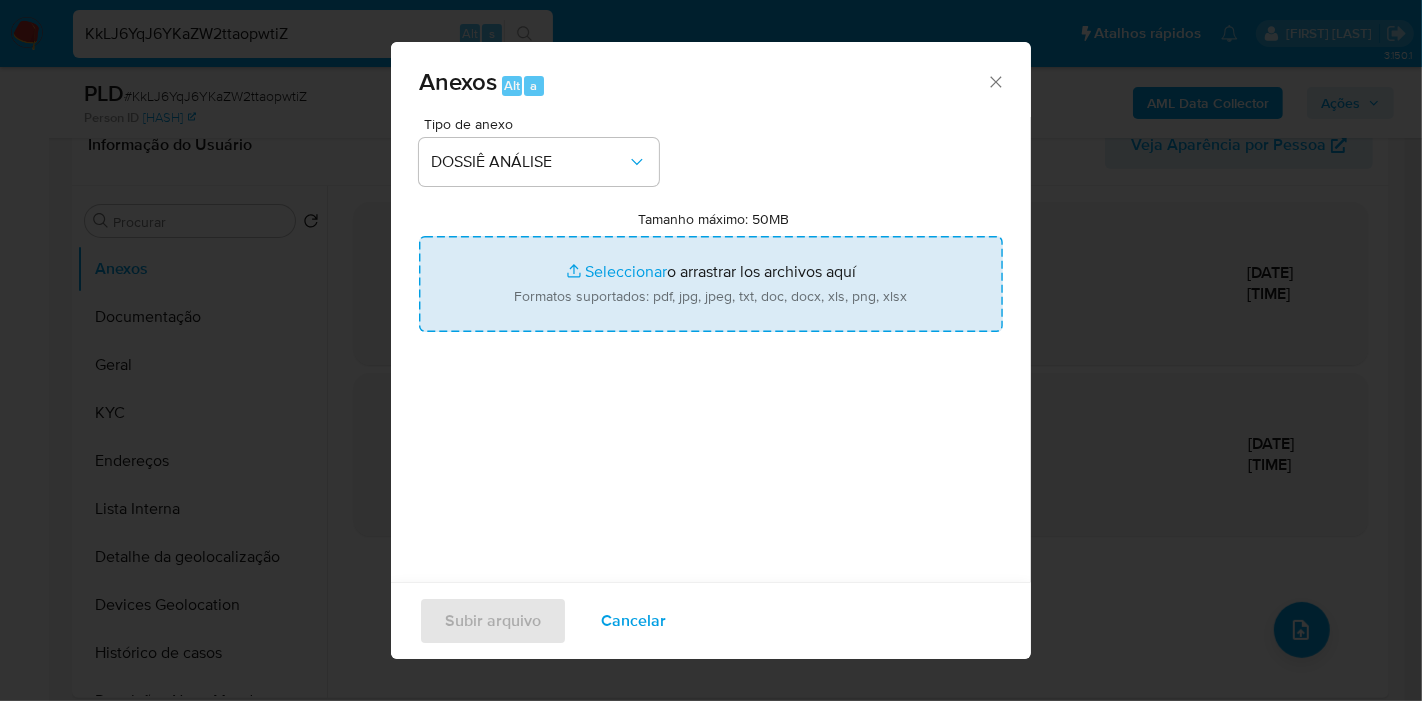 click on "Tamanho máximo: 50MB Seleccionar archivos" at bounding box center (711, 284) 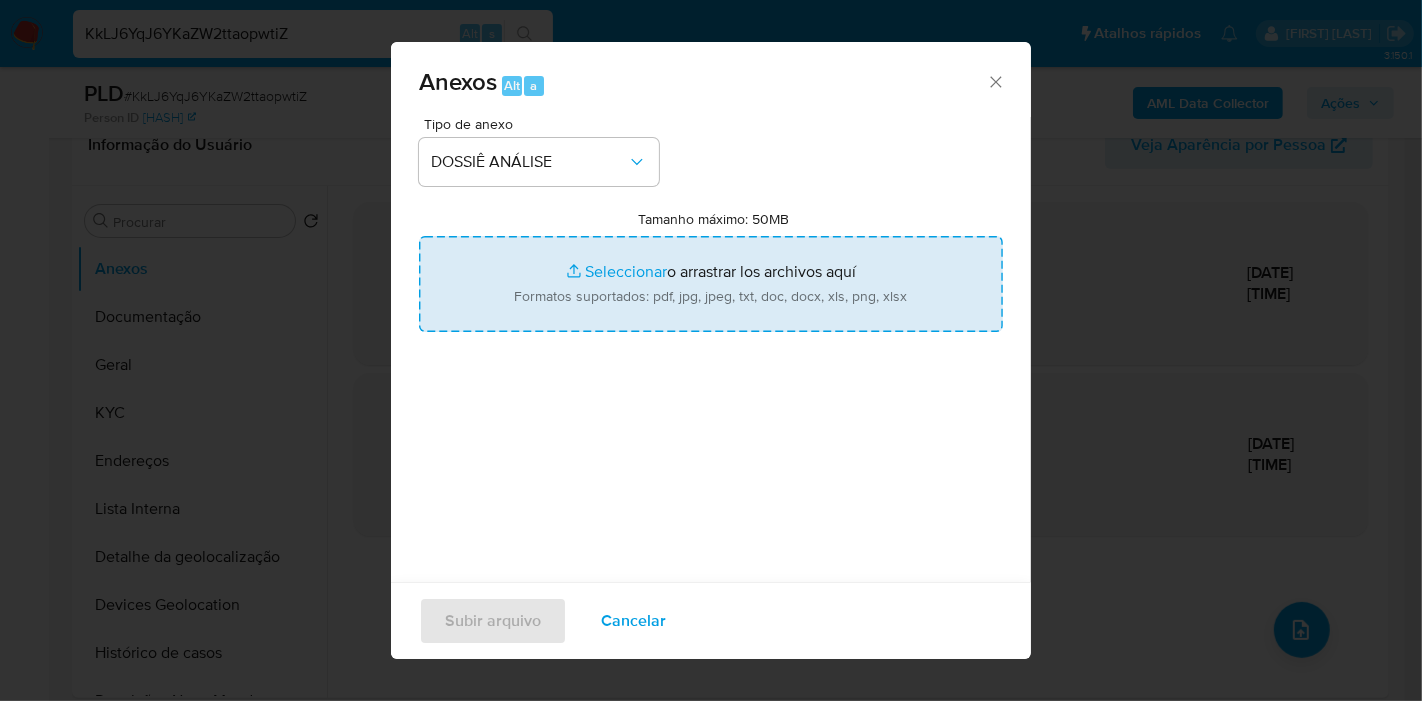 type on "C:\fakepath\SAR - XXX - CPF [CPF] - [FIRST] [LAST] [LAST].pdf" 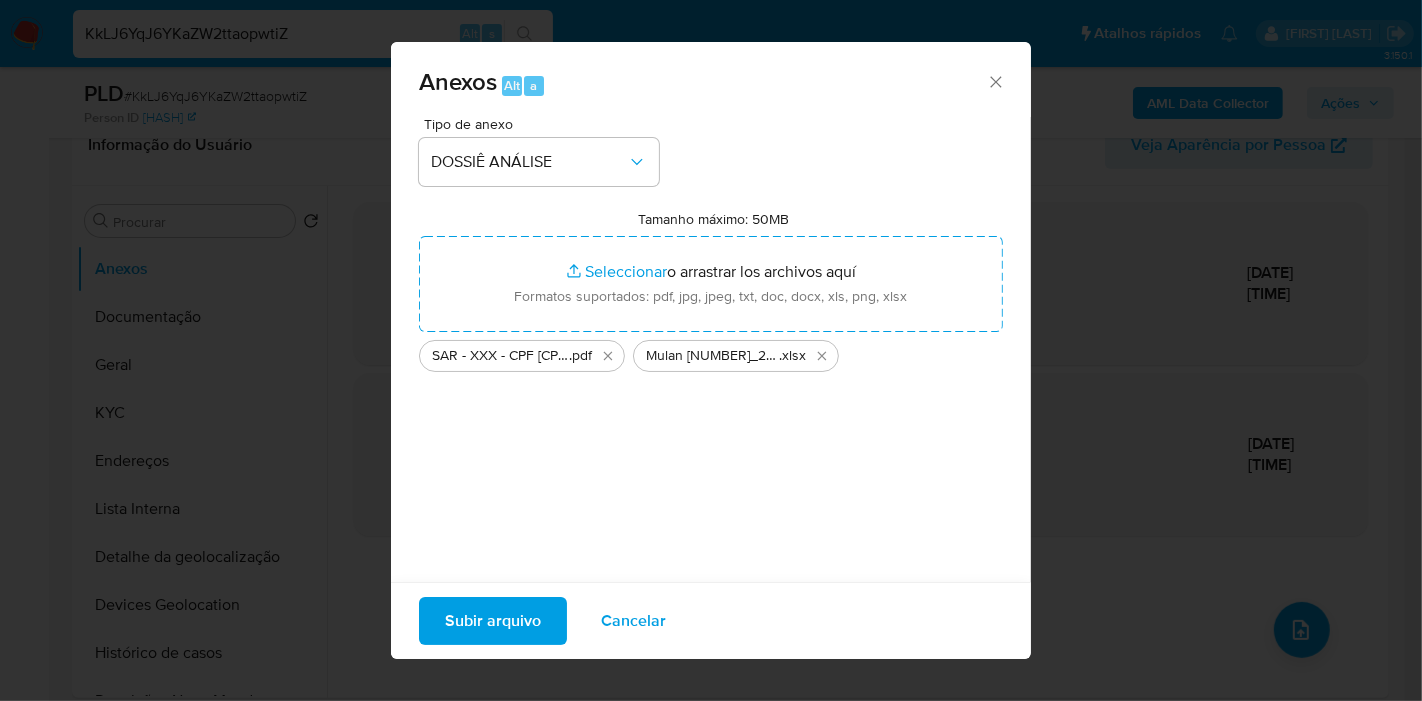 click on "Subir arquivo" at bounding box center [493, 621] 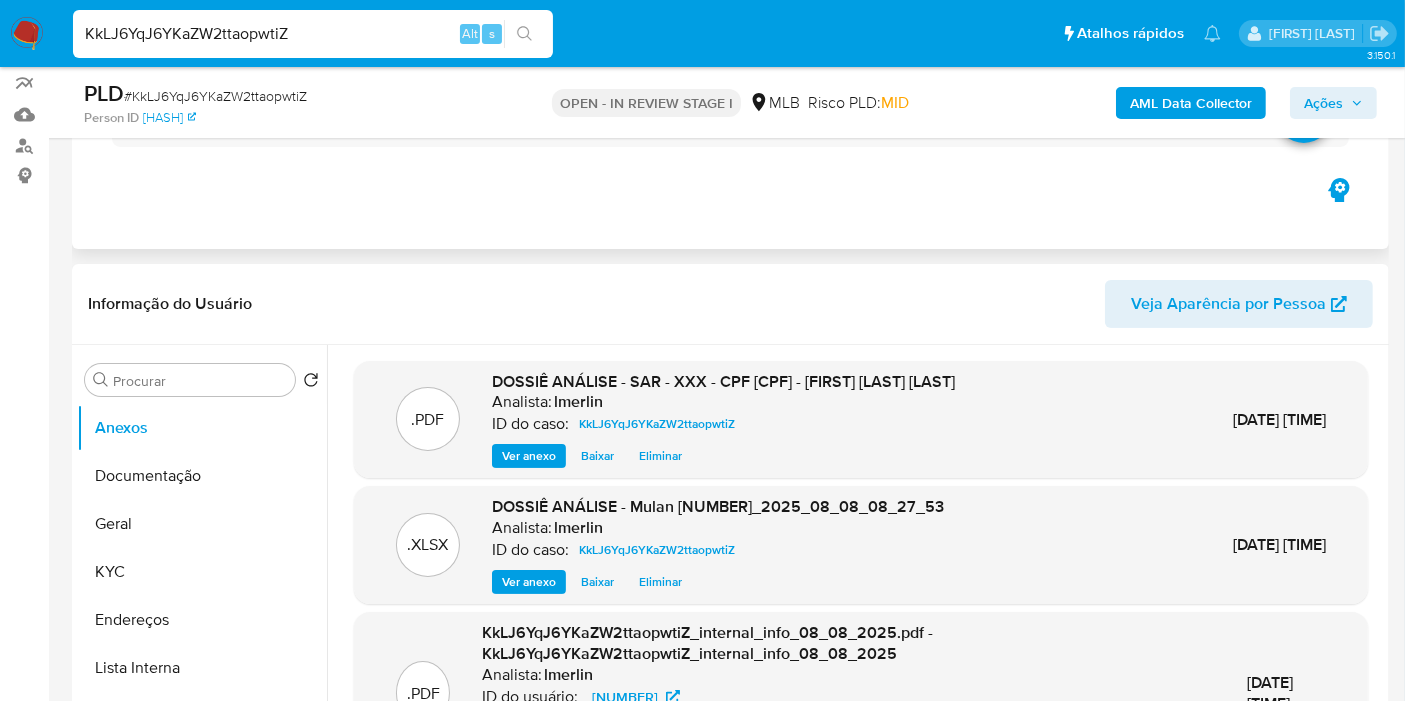 scroll, scrollTop: 0, scrollLeft: 0, axis: both 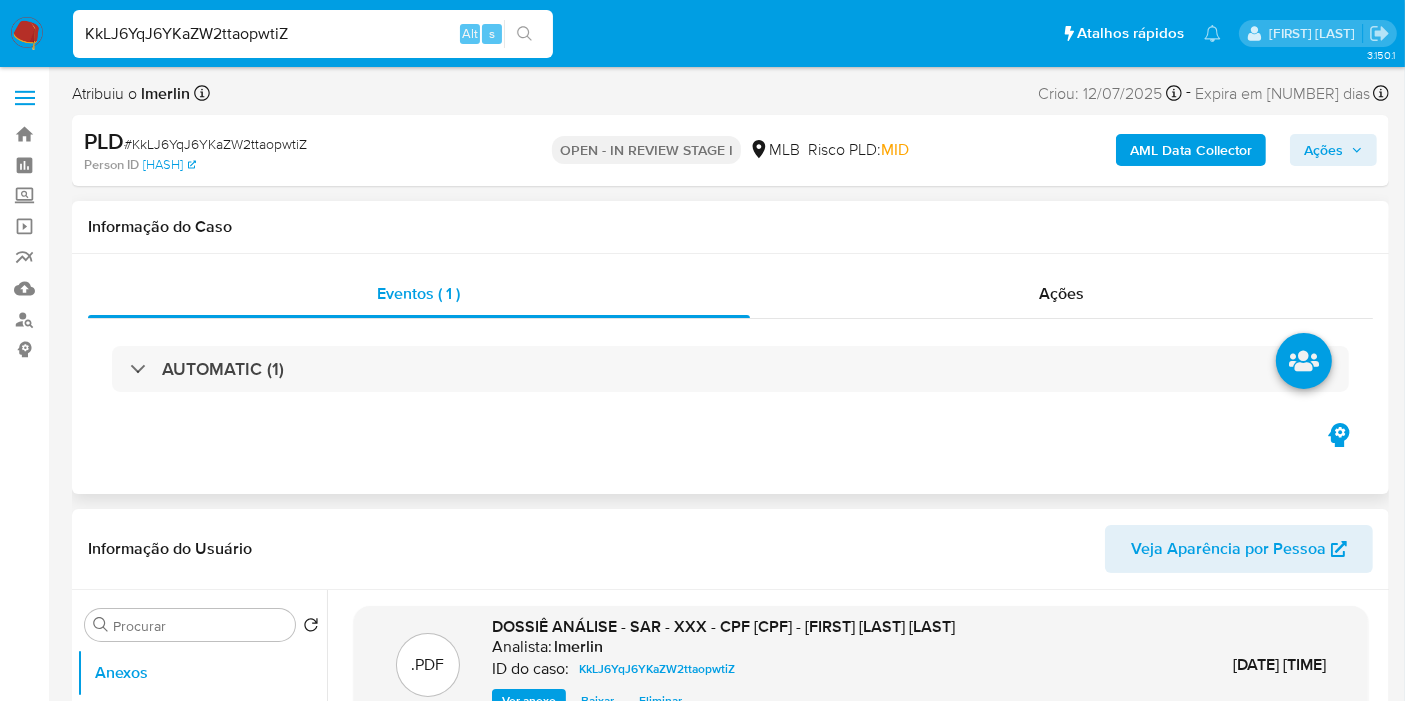 click on "AUTOMATIC (1)" at bounding box center [730, 369] 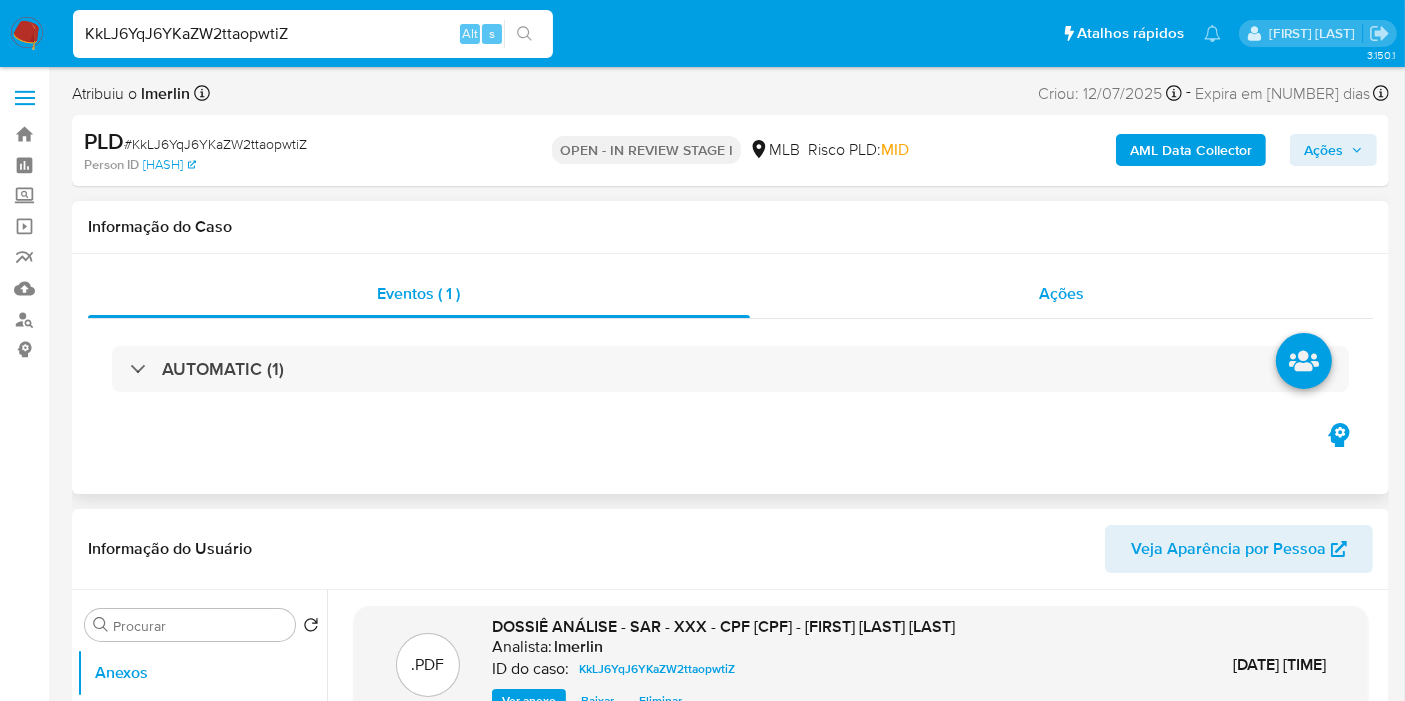 click on "Ações" at bounding box center [1062, 294] 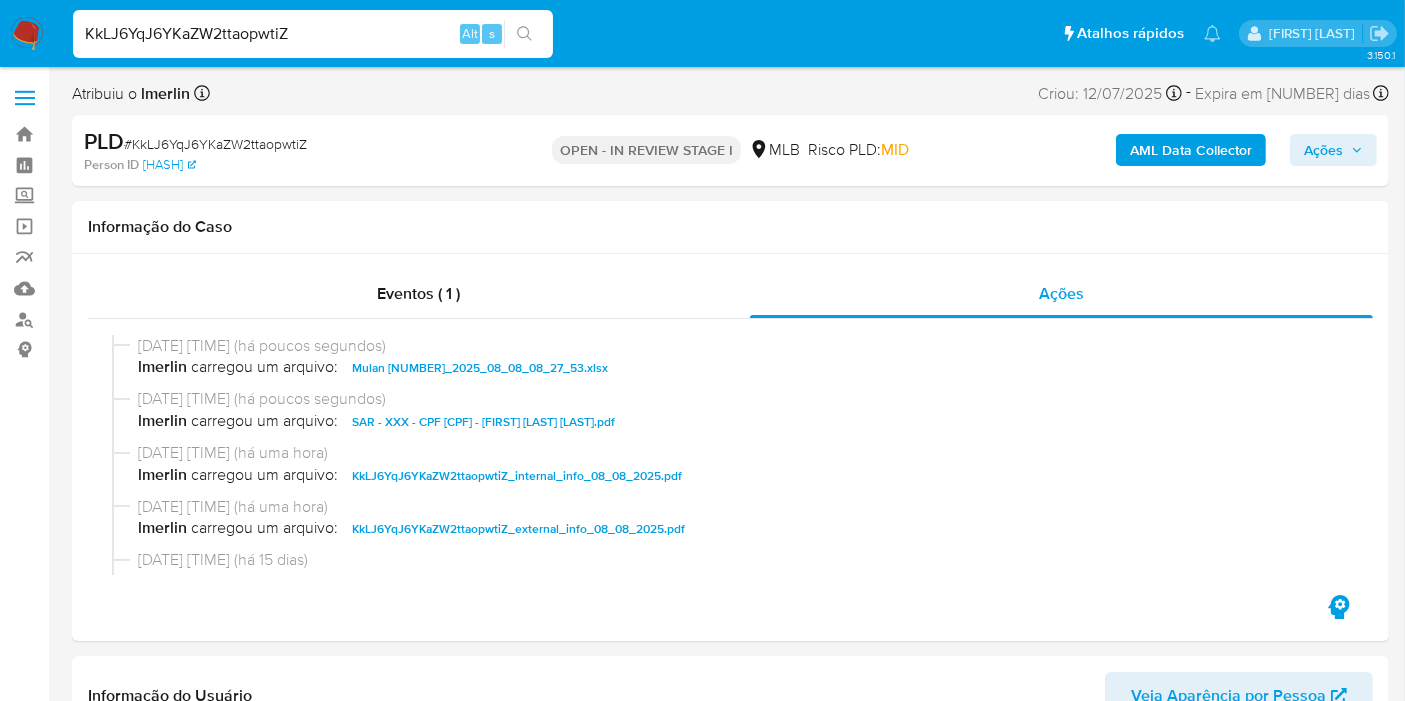 click on "Ações" at bounding box center (1323, 150) 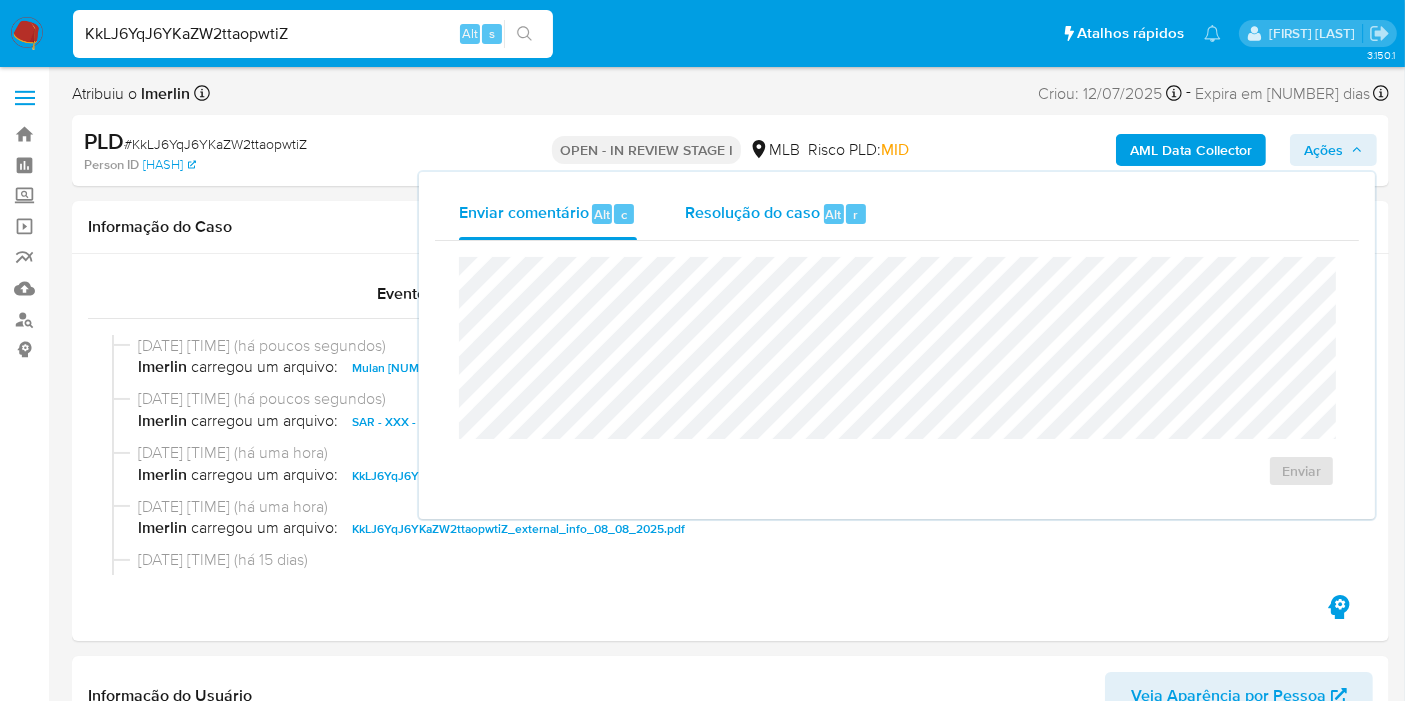 click on "Resolução do caso" at bounding box center [752, 213] 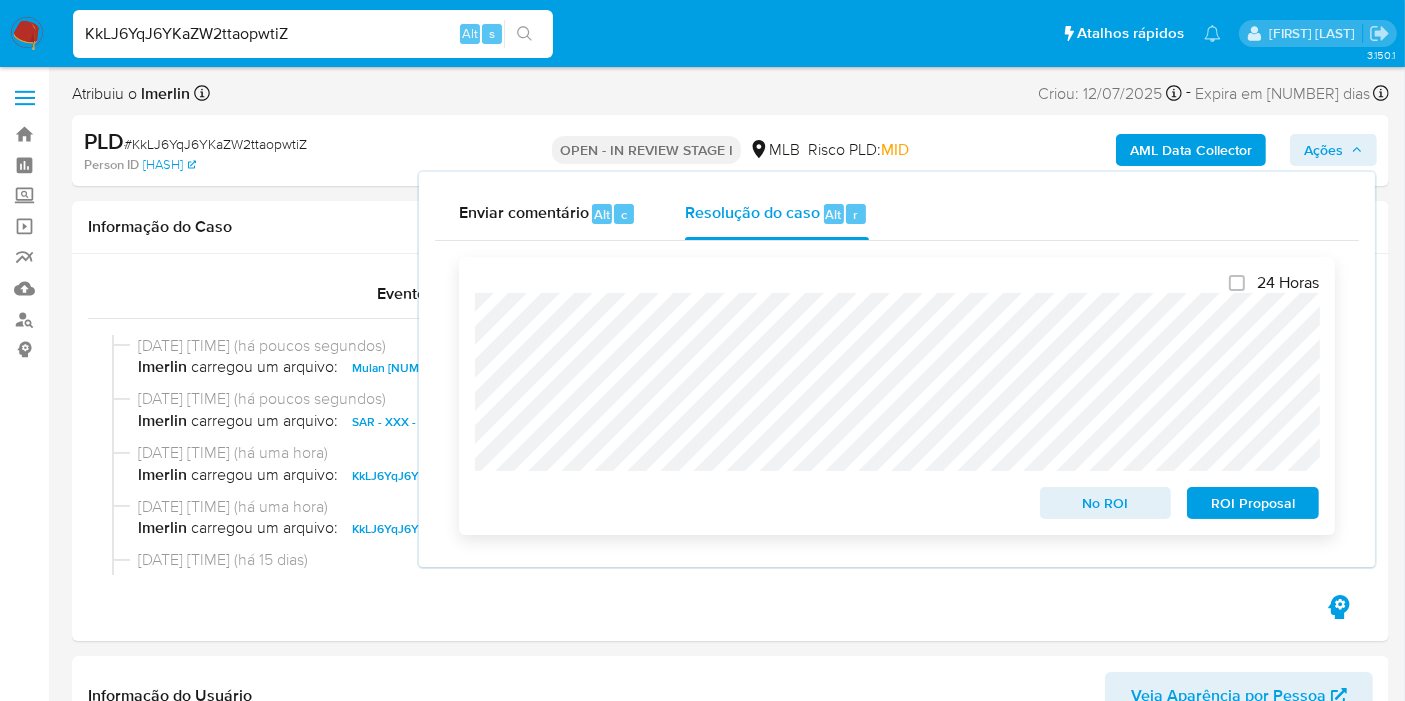 click on "ROI Proposal" at bounding box center (1253, 503) 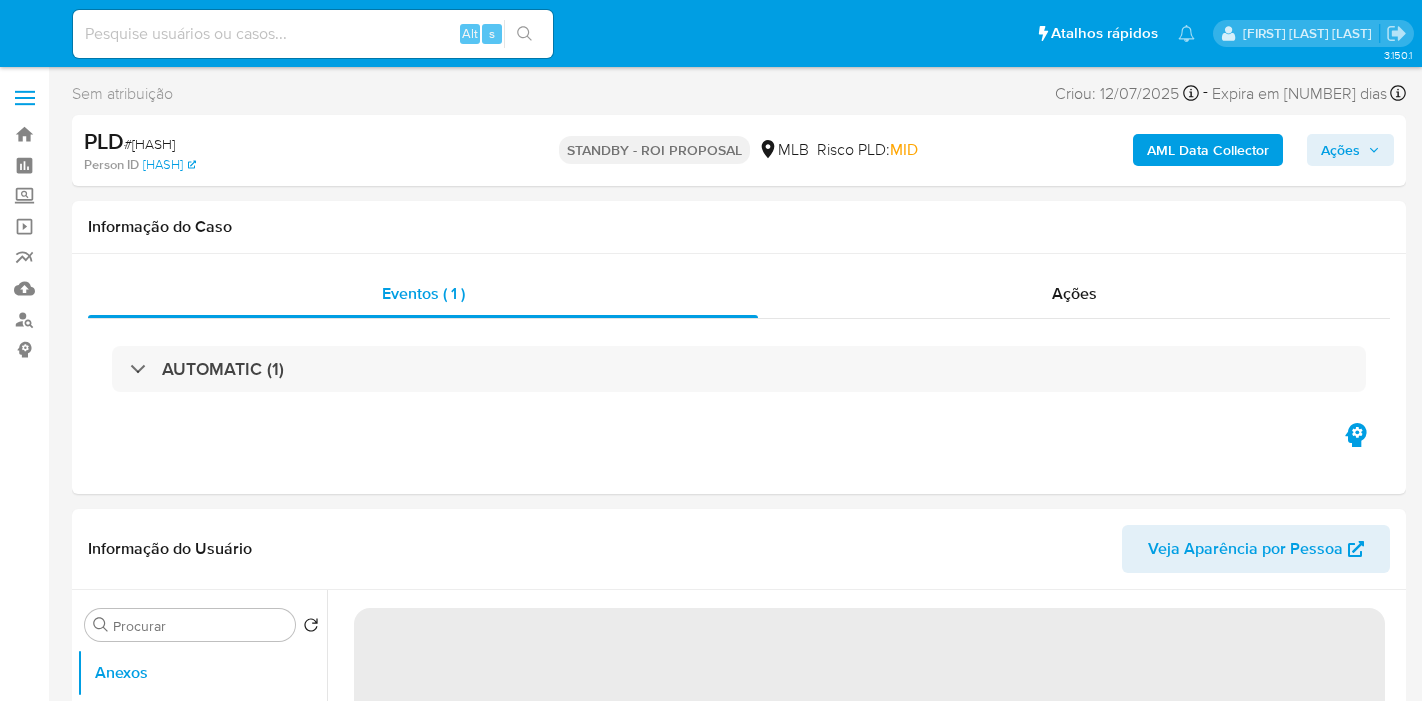 select on "10" 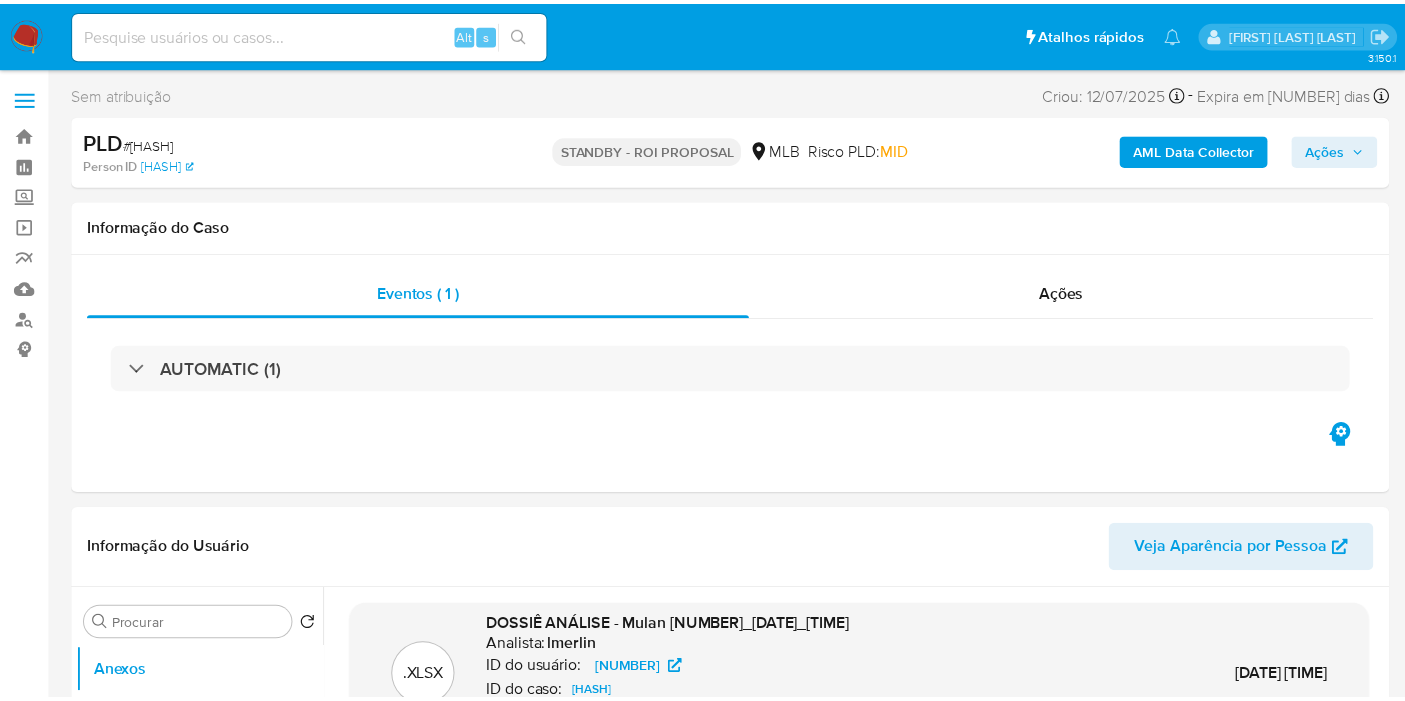 scroll, scrollTop: 0, scrollLeft: 0, axis: both 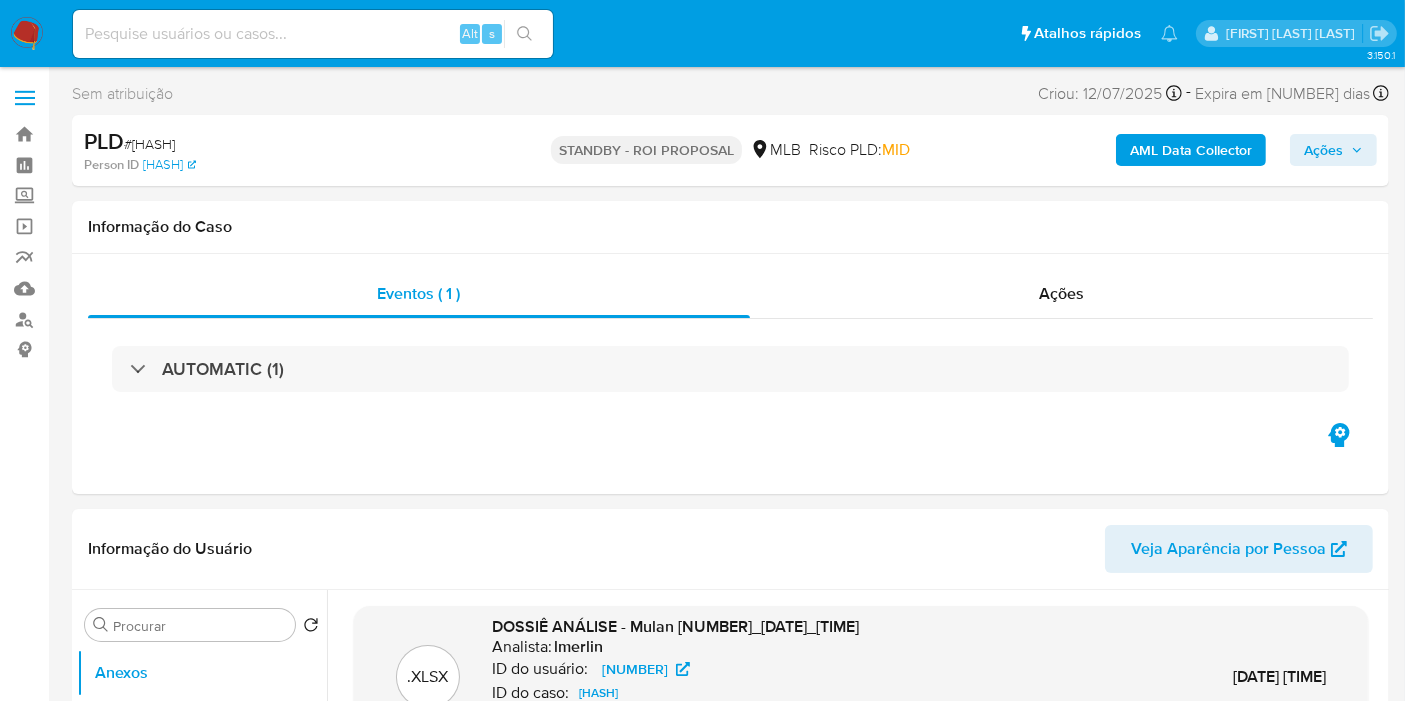 click at bounding box center [313, 34] 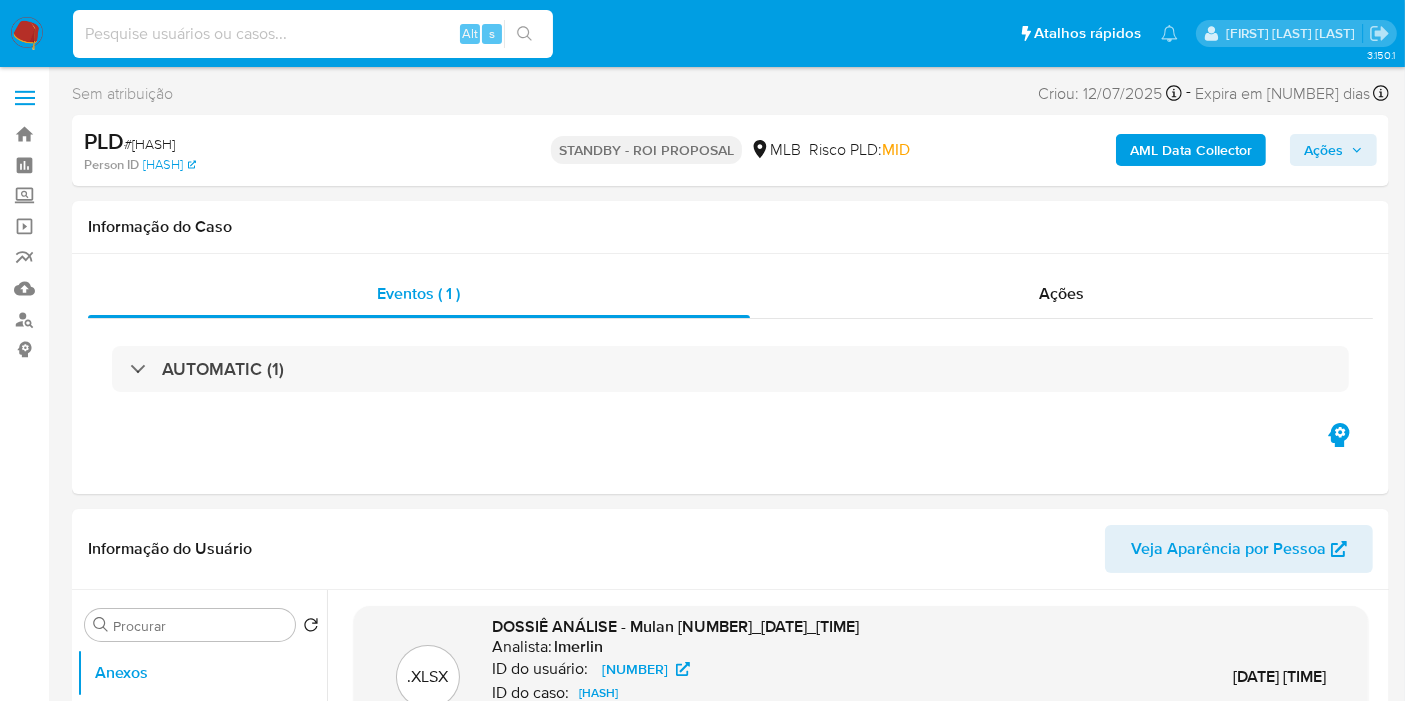 paste on "Ve2YO4YidXZMep8mAii10nJg" 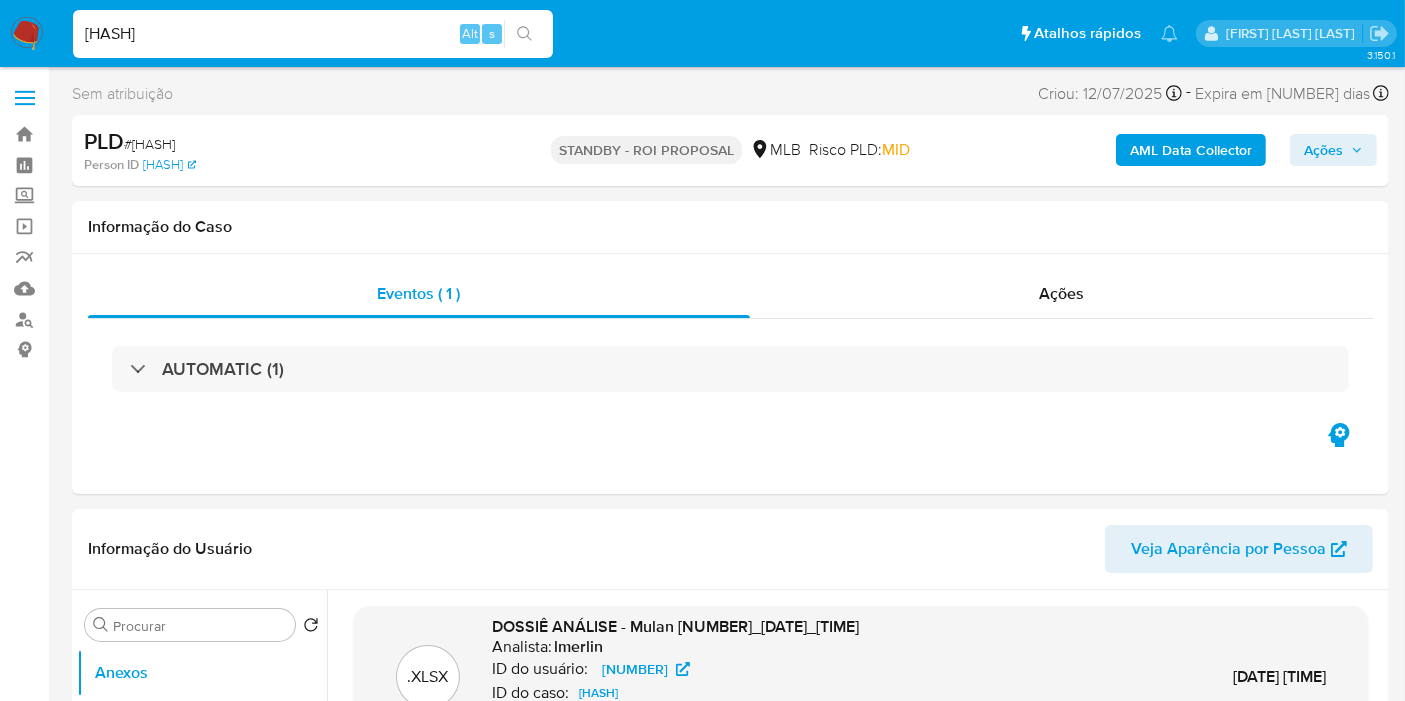 type on "Ve2YO4YidXZMep8mAii10nJg" 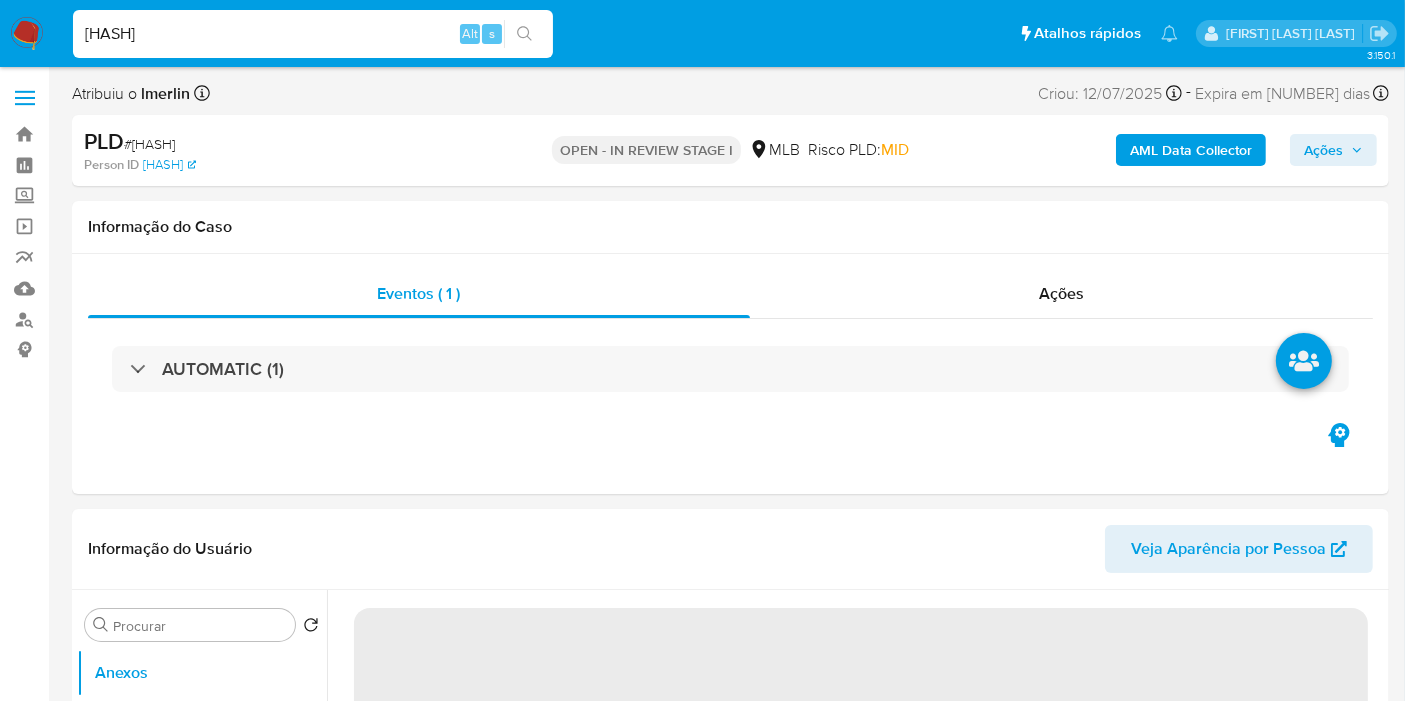select on "10" 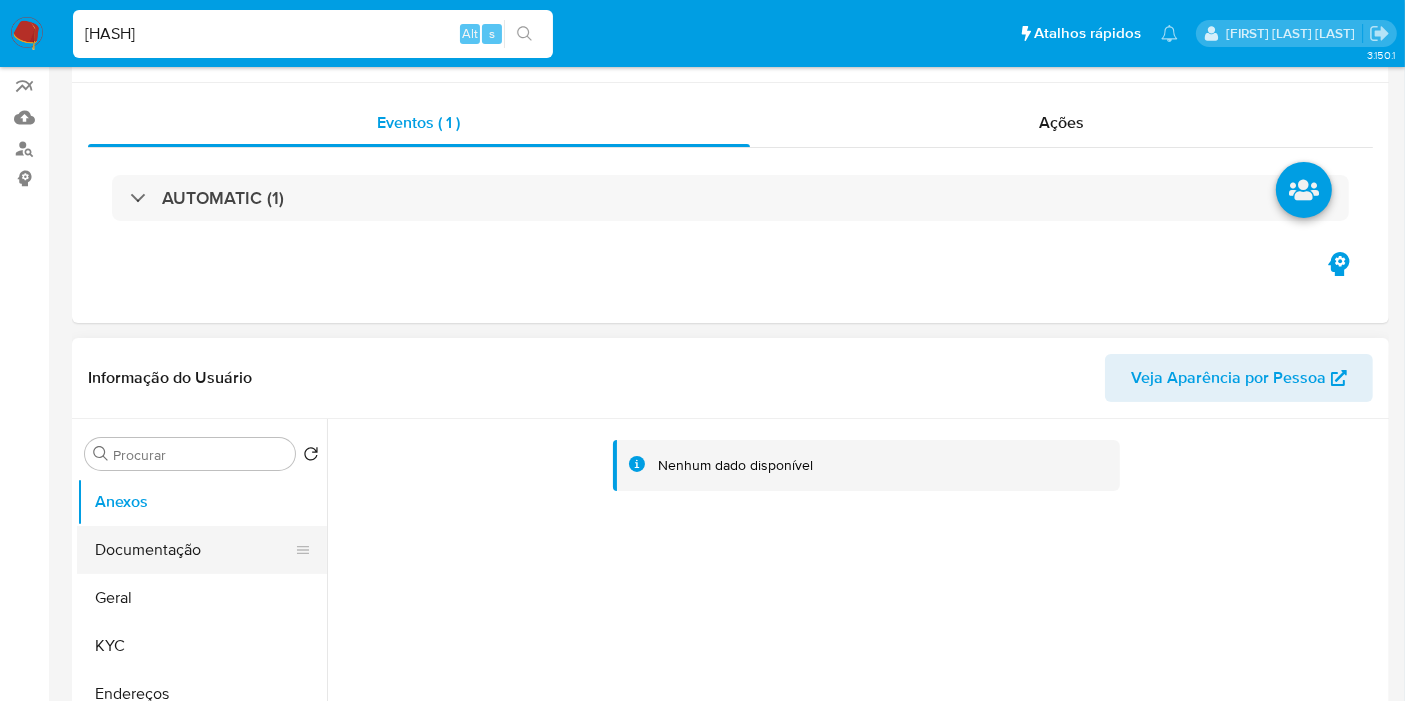 scroll, scrollTop: 333, scrollLeft: 0, axis: vertical 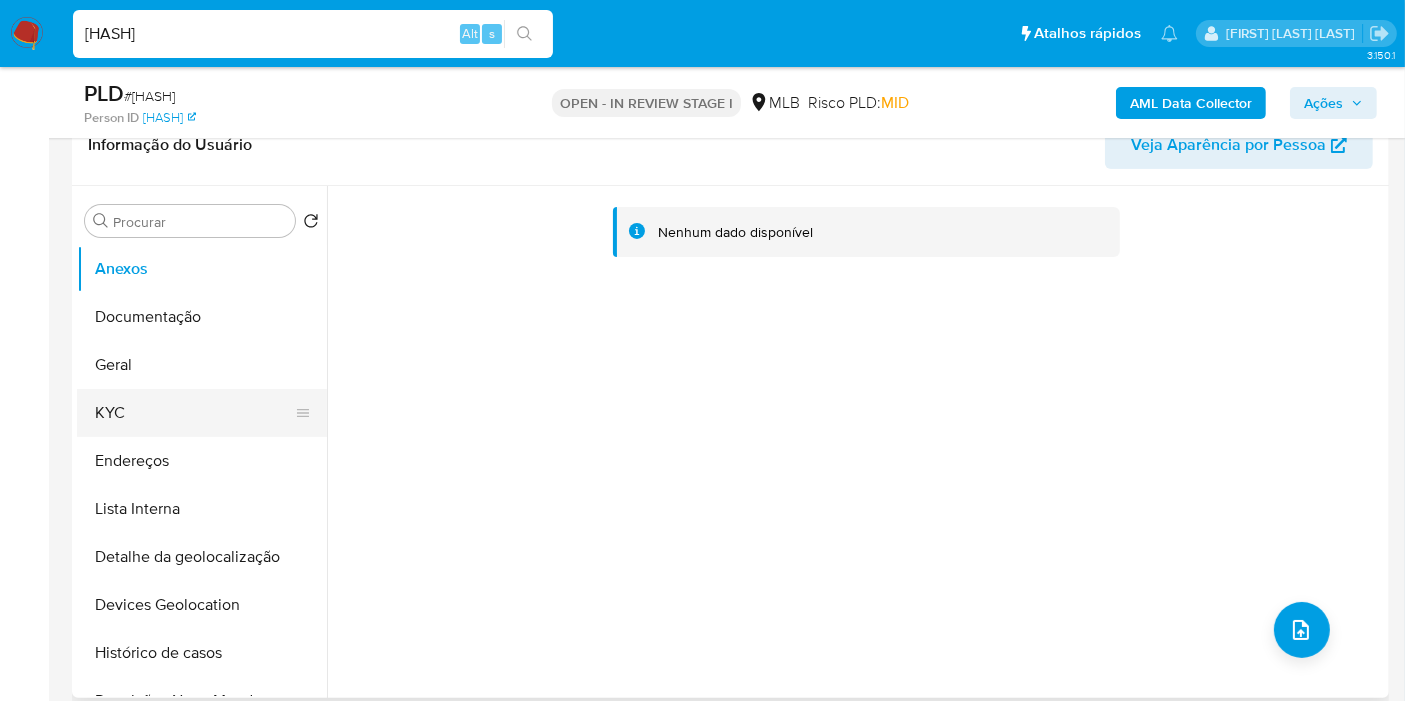 click on "KYC" at bounding box center [194, 413] 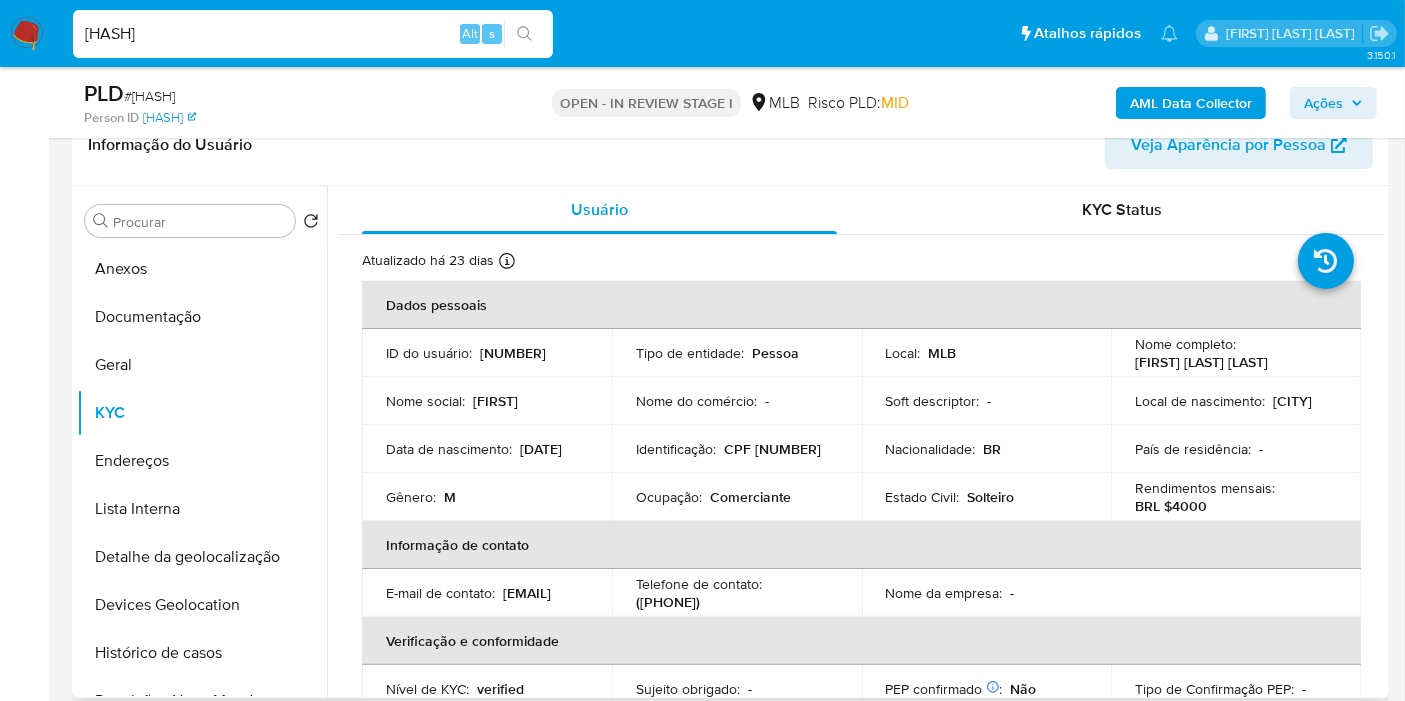 click on "CPF 06182175338" at bounding box center [772, 449] 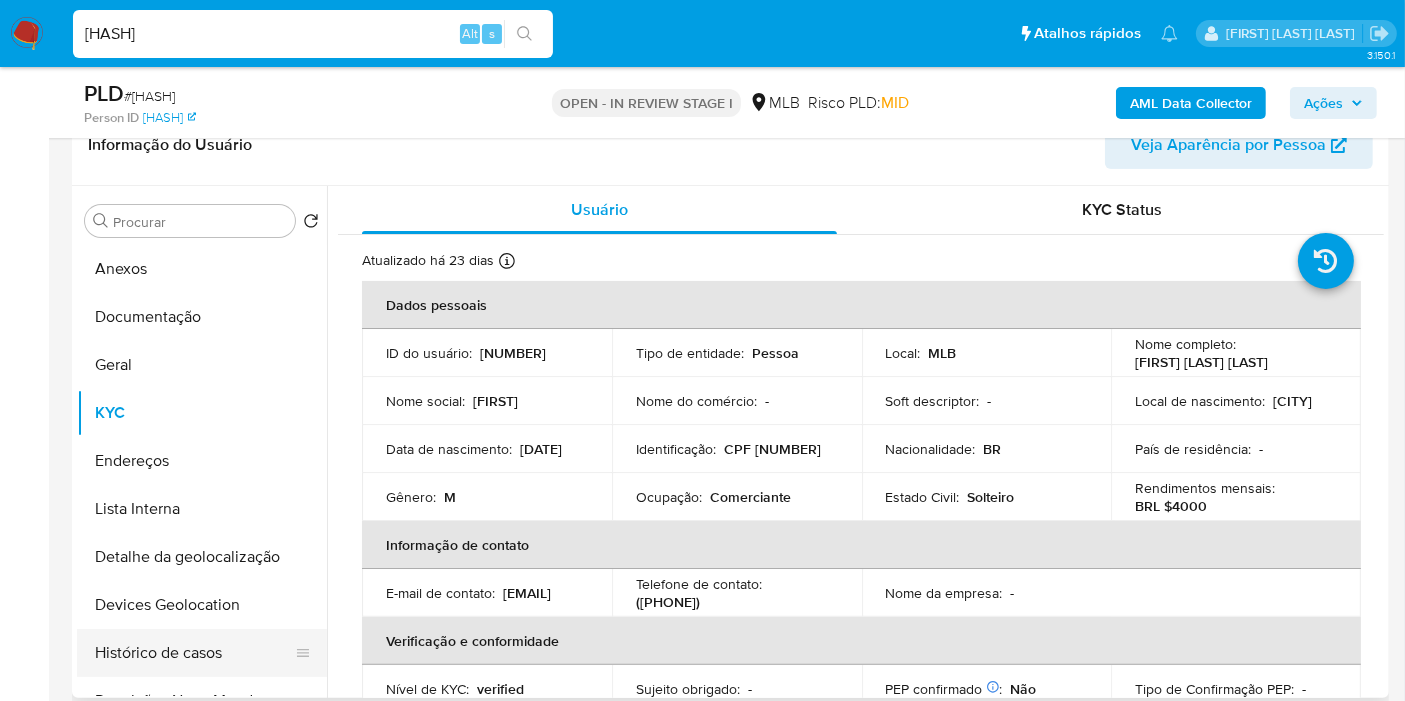 click on "Histórico de casos" at bounding box center [194, 653] 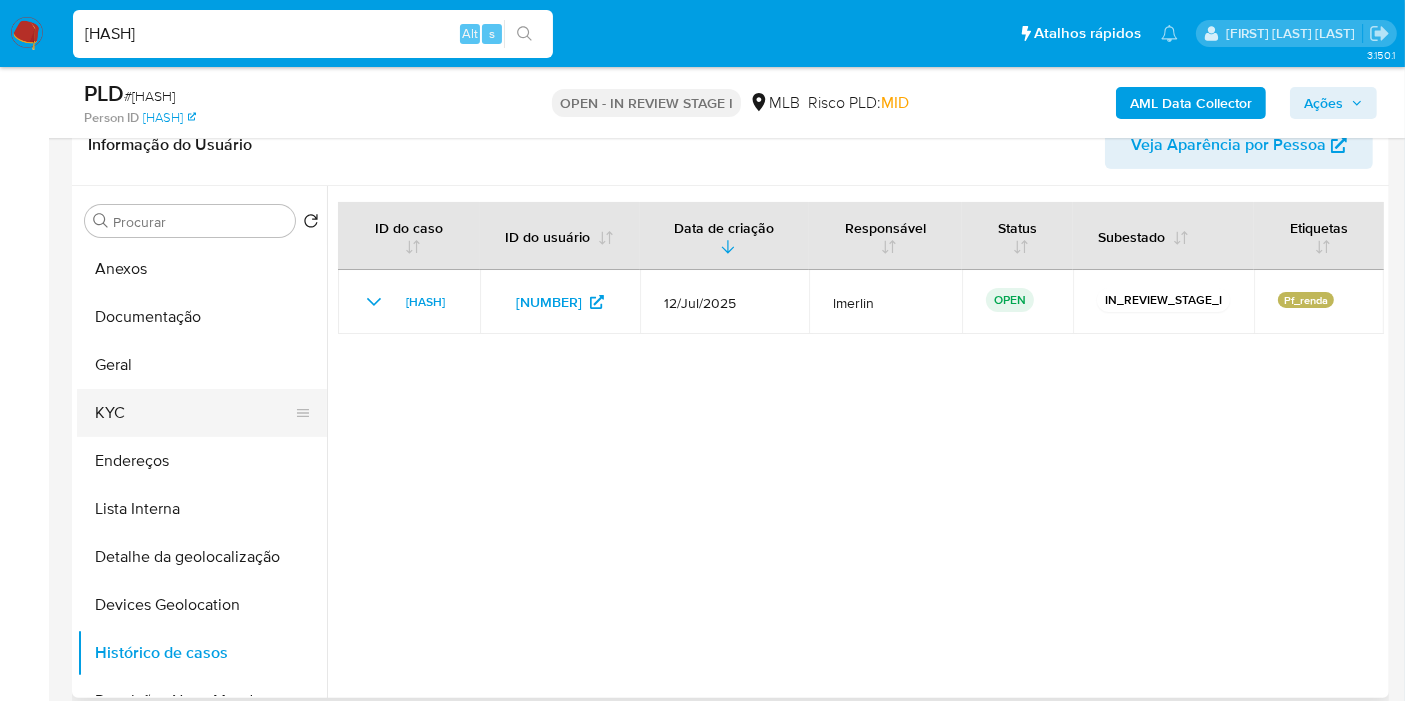 click on "KYC" at bounding box center (194, 413) 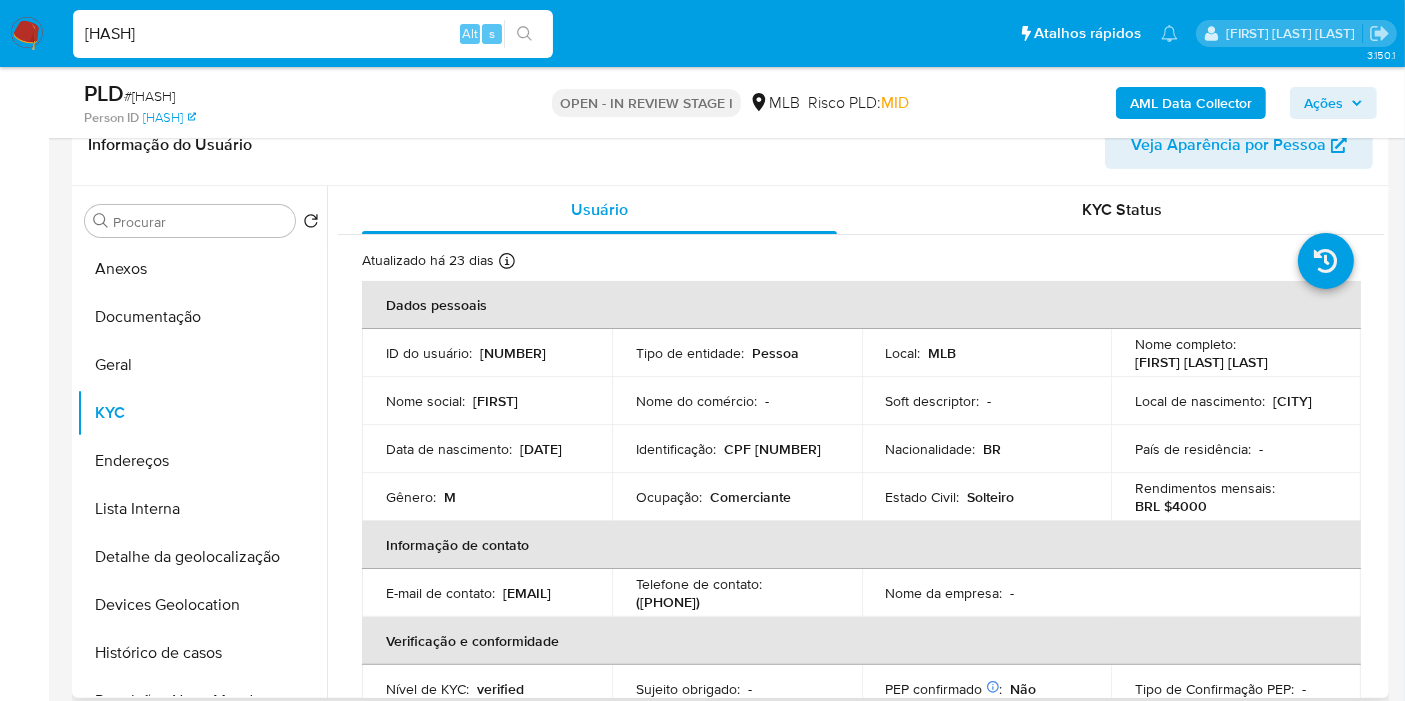 click on "Comerciante" at bounding box center (750, 497) 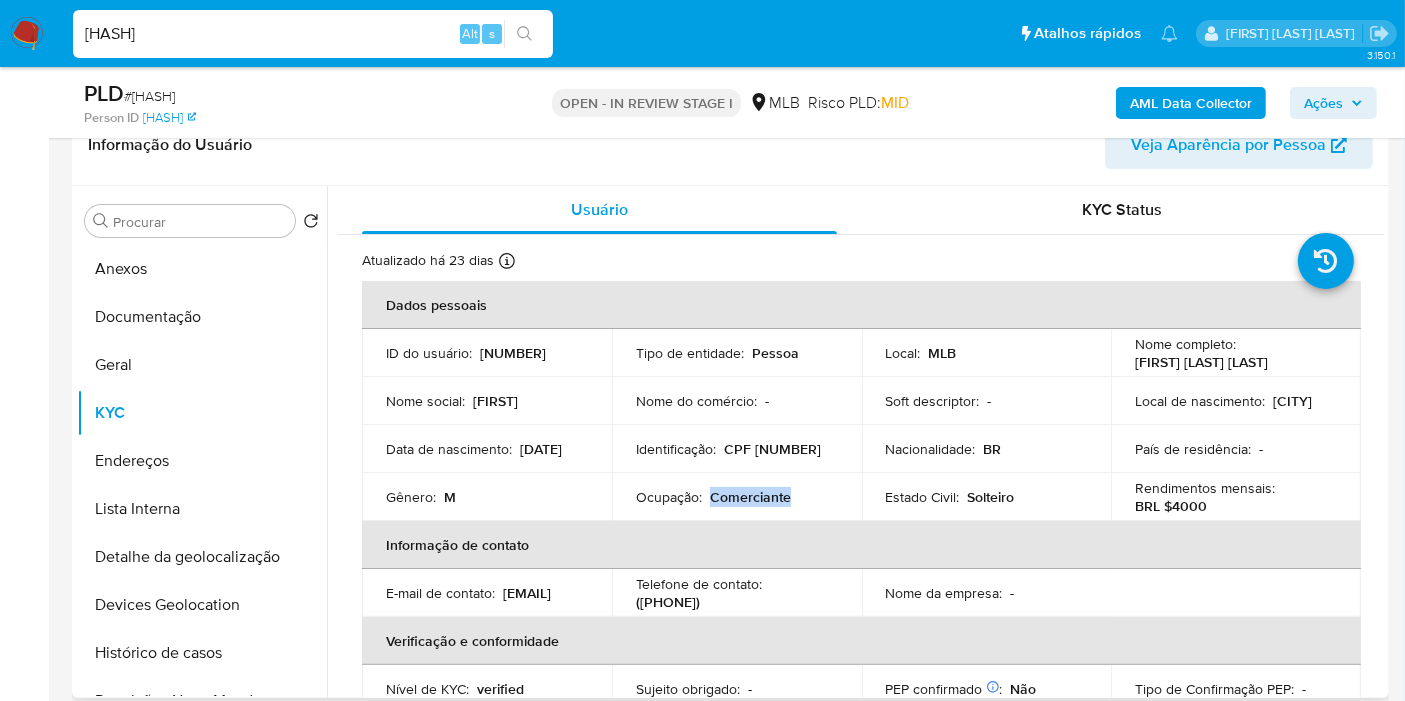 click on "Comerciante" at bounding box center [750, 497] 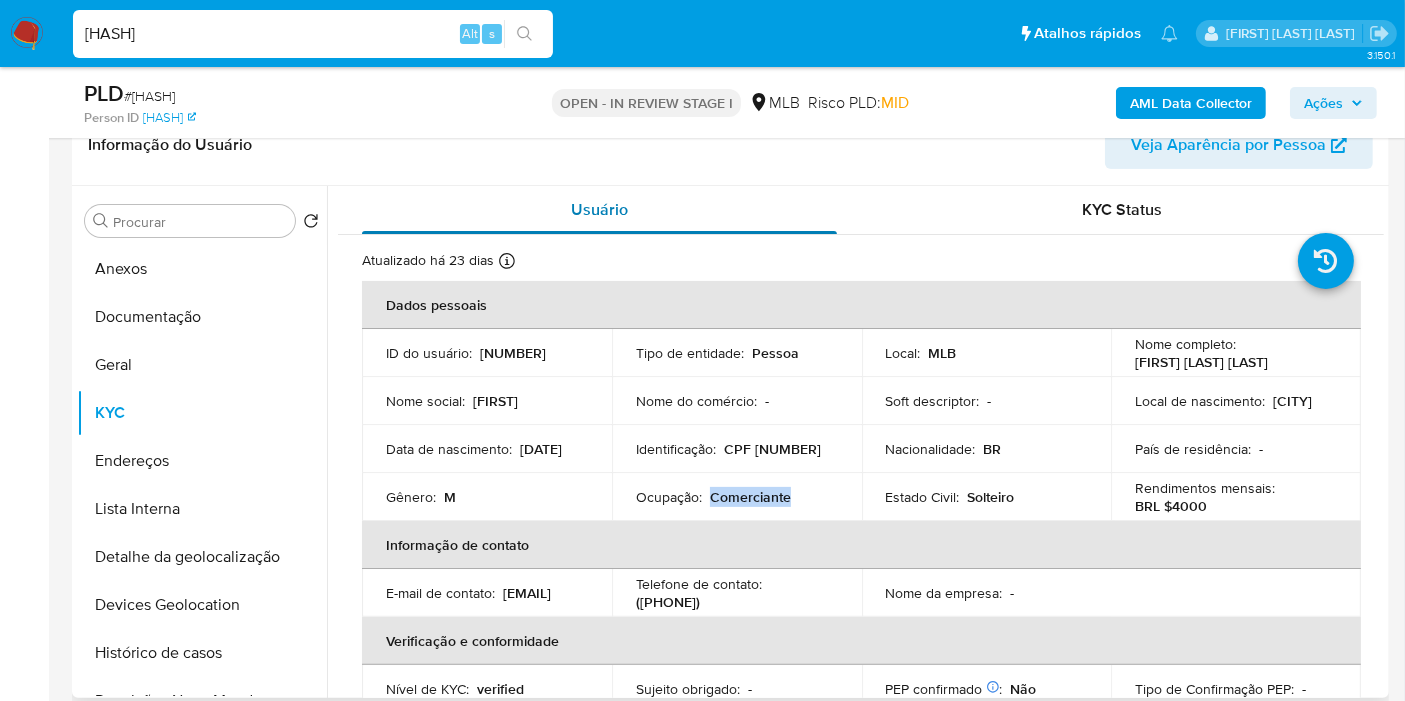copy on "Comerciante" 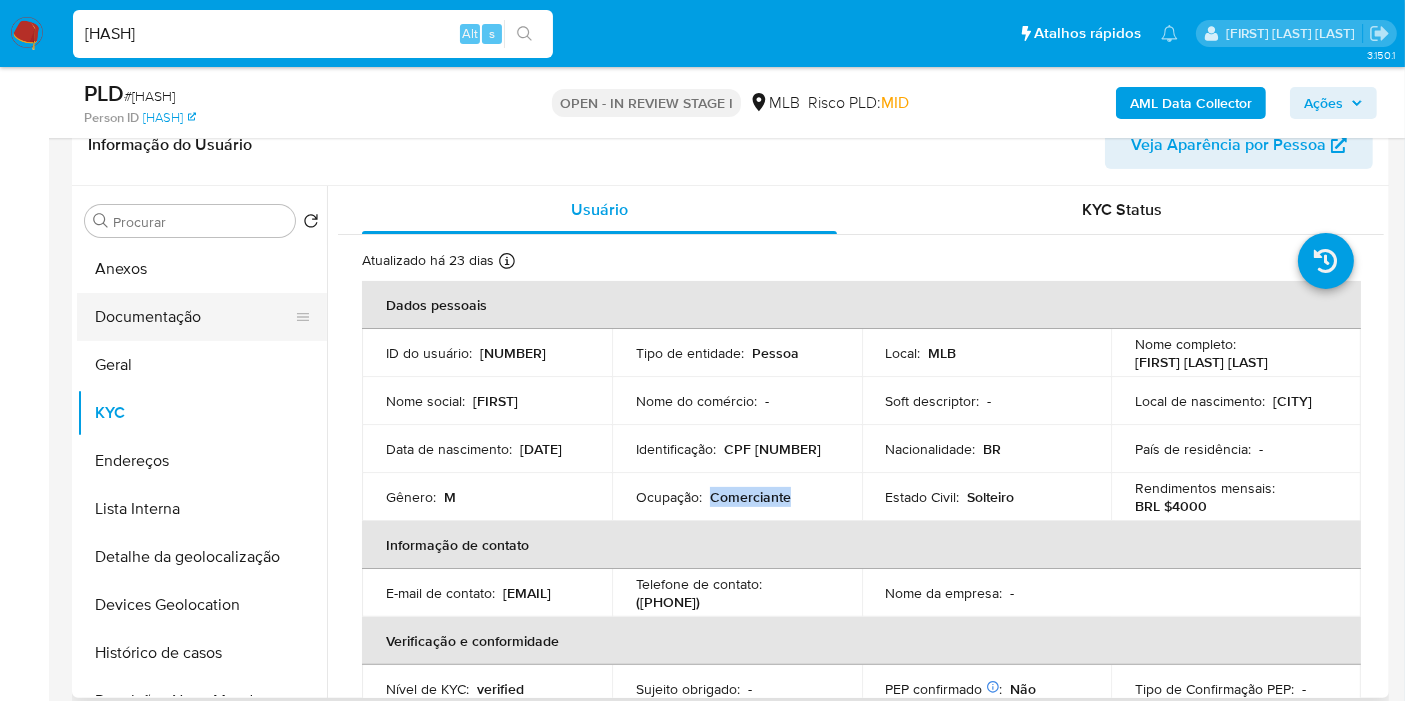 click on "Documentação" at bounding box center [194, 317] 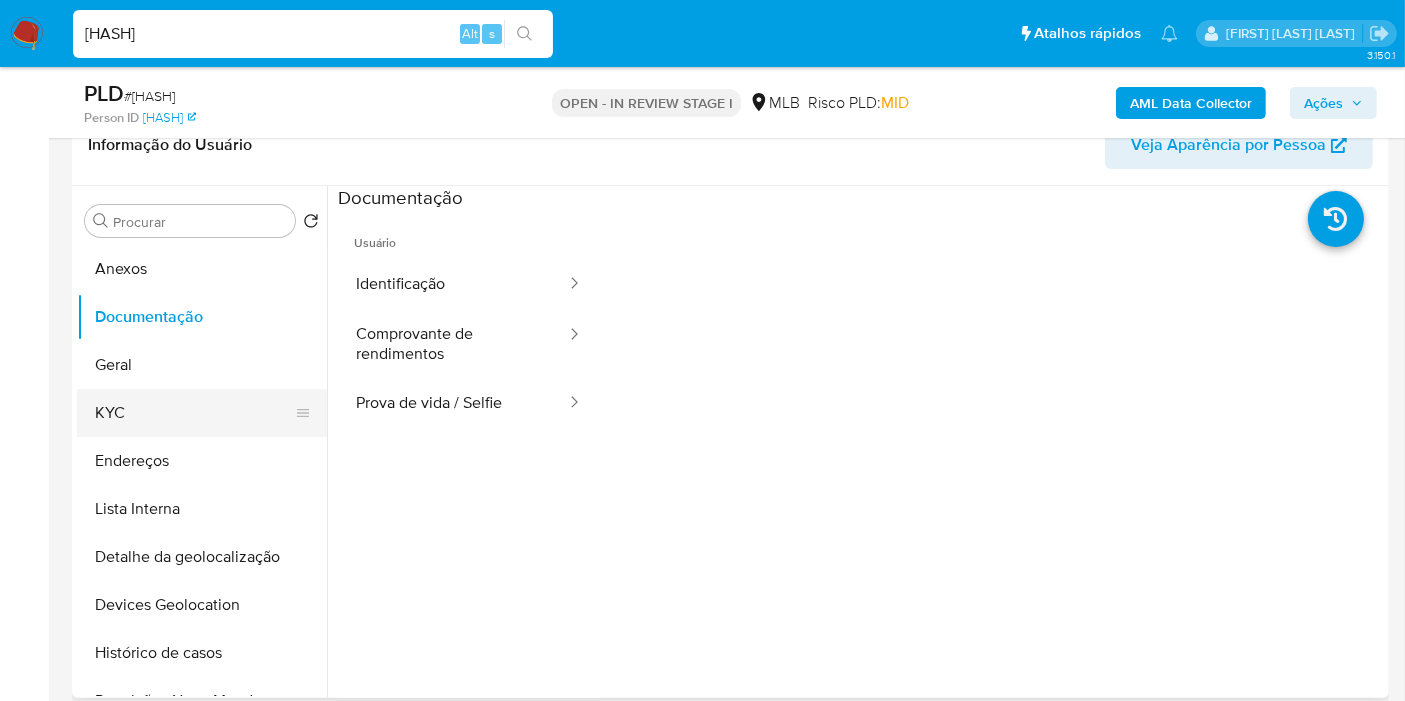 click on "KYC" at bounding box center [194, 413] 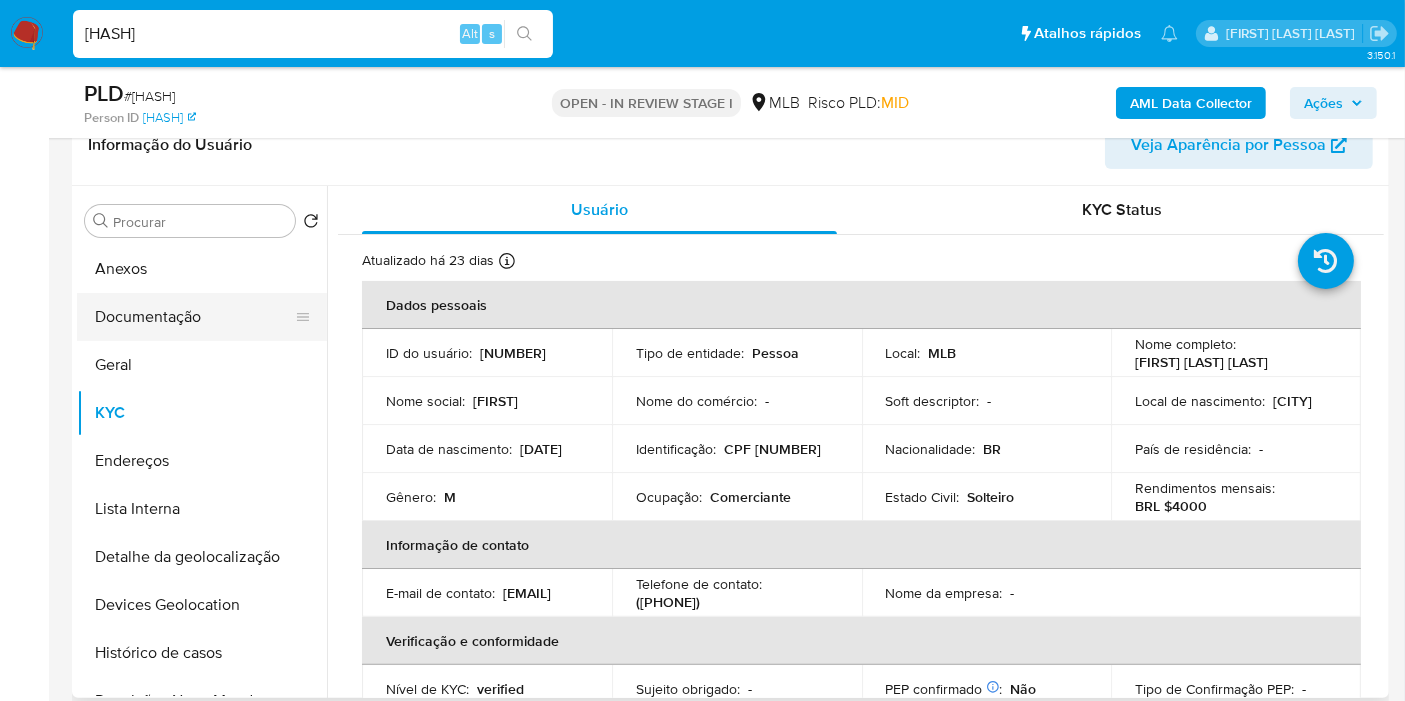 click on "Documentação" at bounding box center (194, 317) 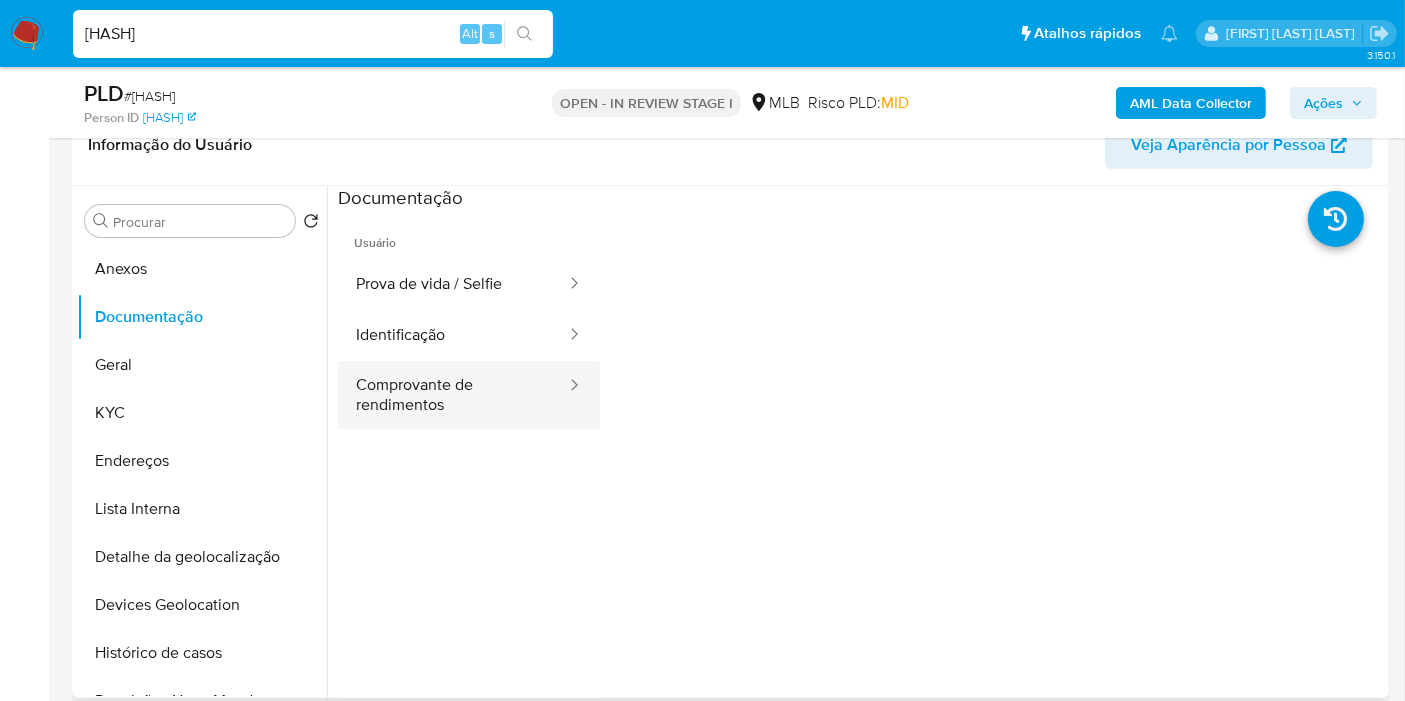 click on "Comprovante de rendimentos" at bounding box center [453, 395] 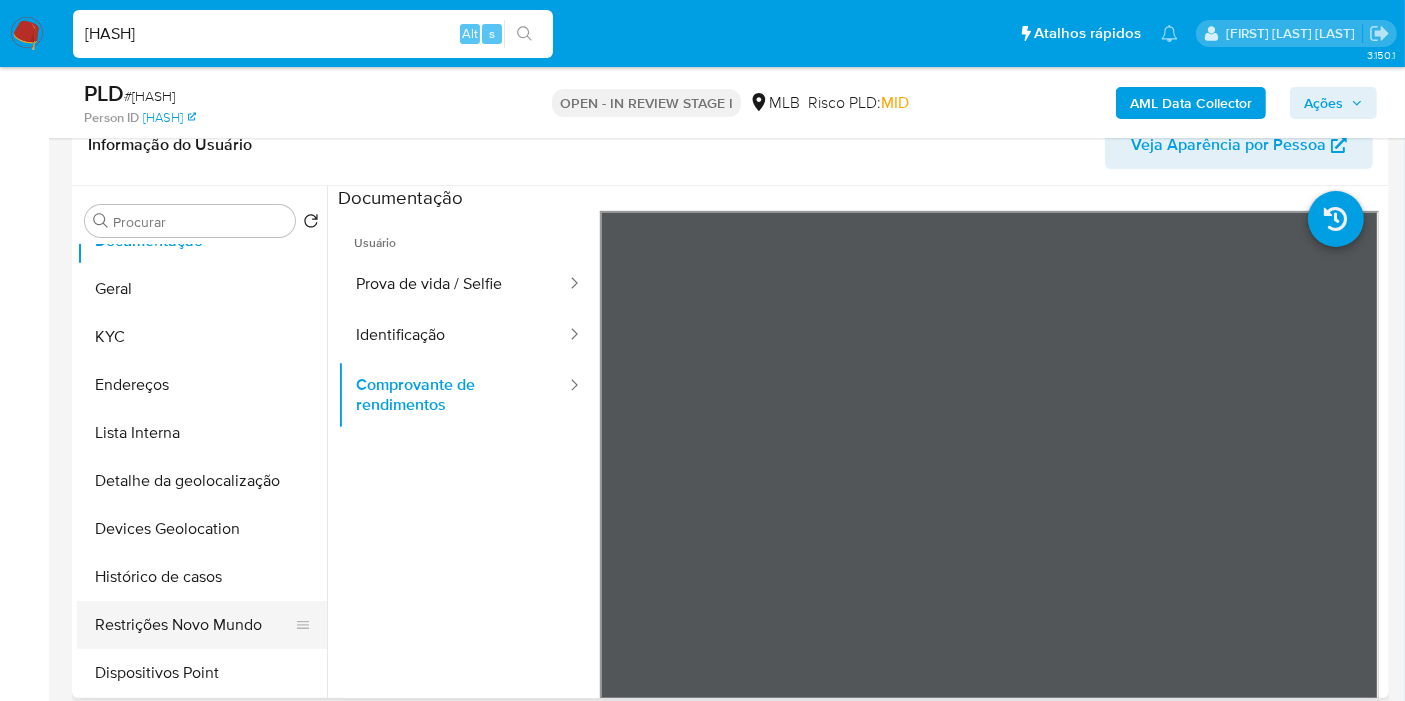 scroll, scrollTop: 111, scrollLeft: 0, axis: vertical 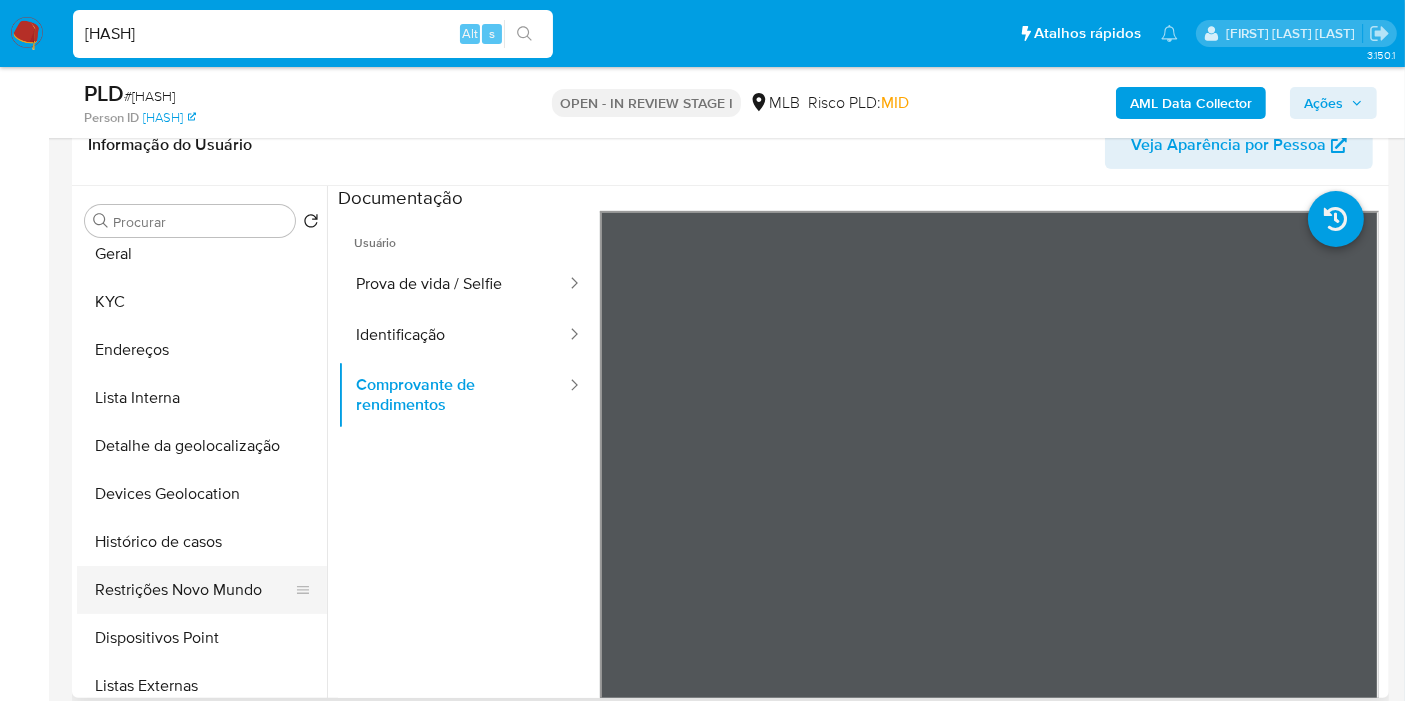 click on "Restrições Novo Mundo" at bounding box center [194, 590] 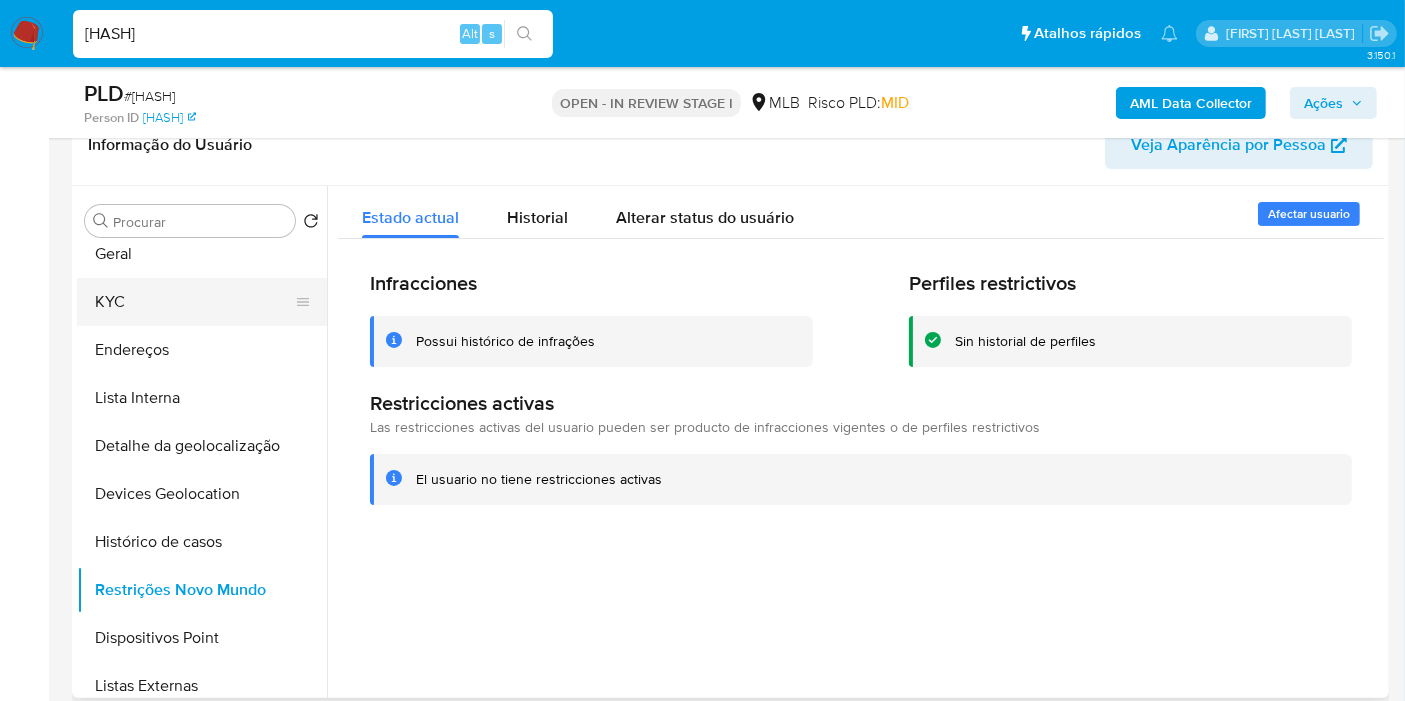 click on "KYC" at bounding box center [194, 302] 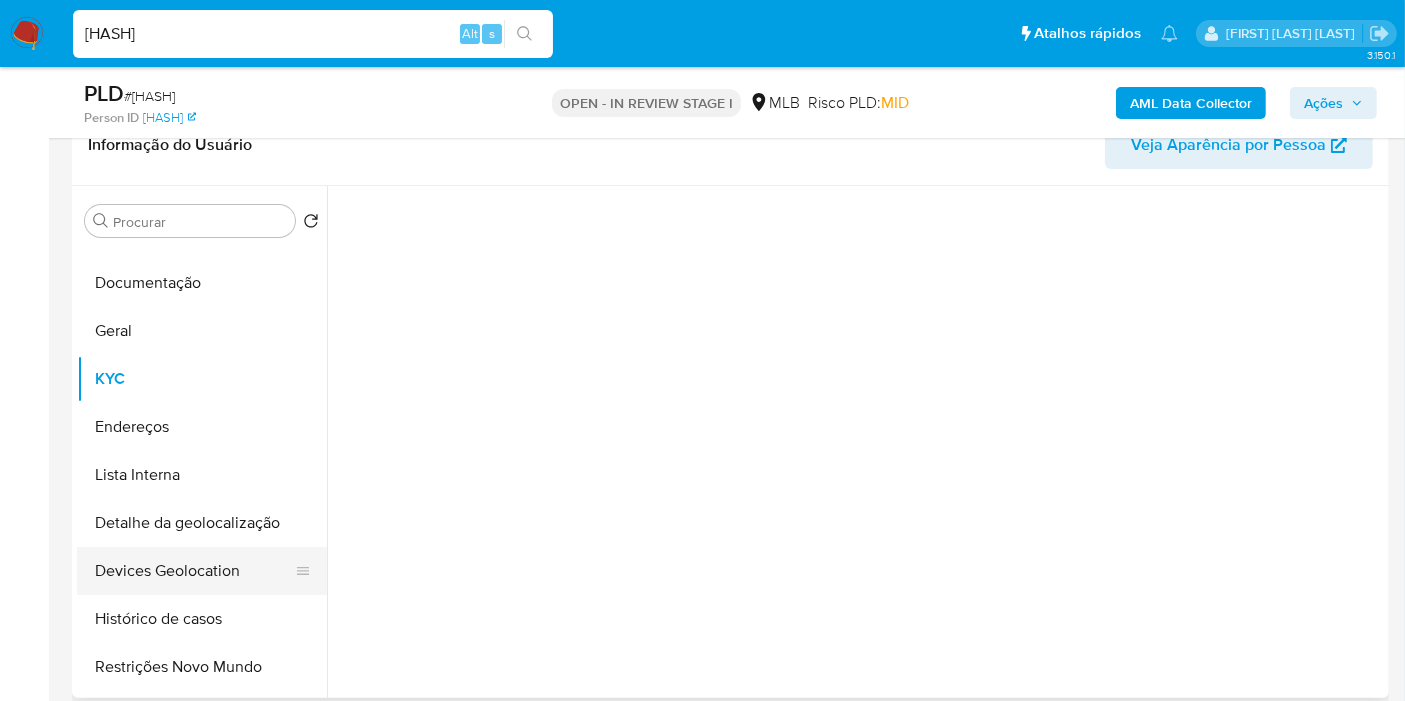 scroll, scrollTop: 0, scrollLeft: 0, axis: both 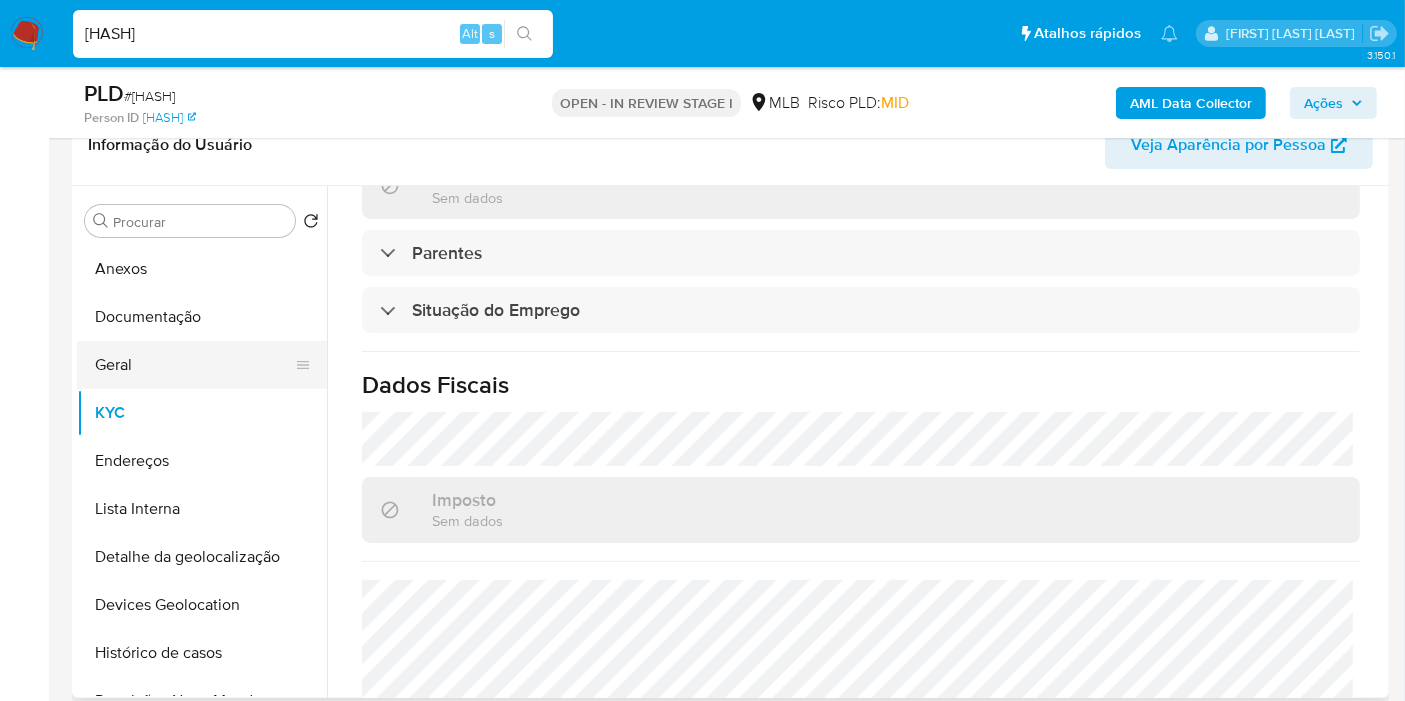 click on "Geral" at bounding box center (194, 365) 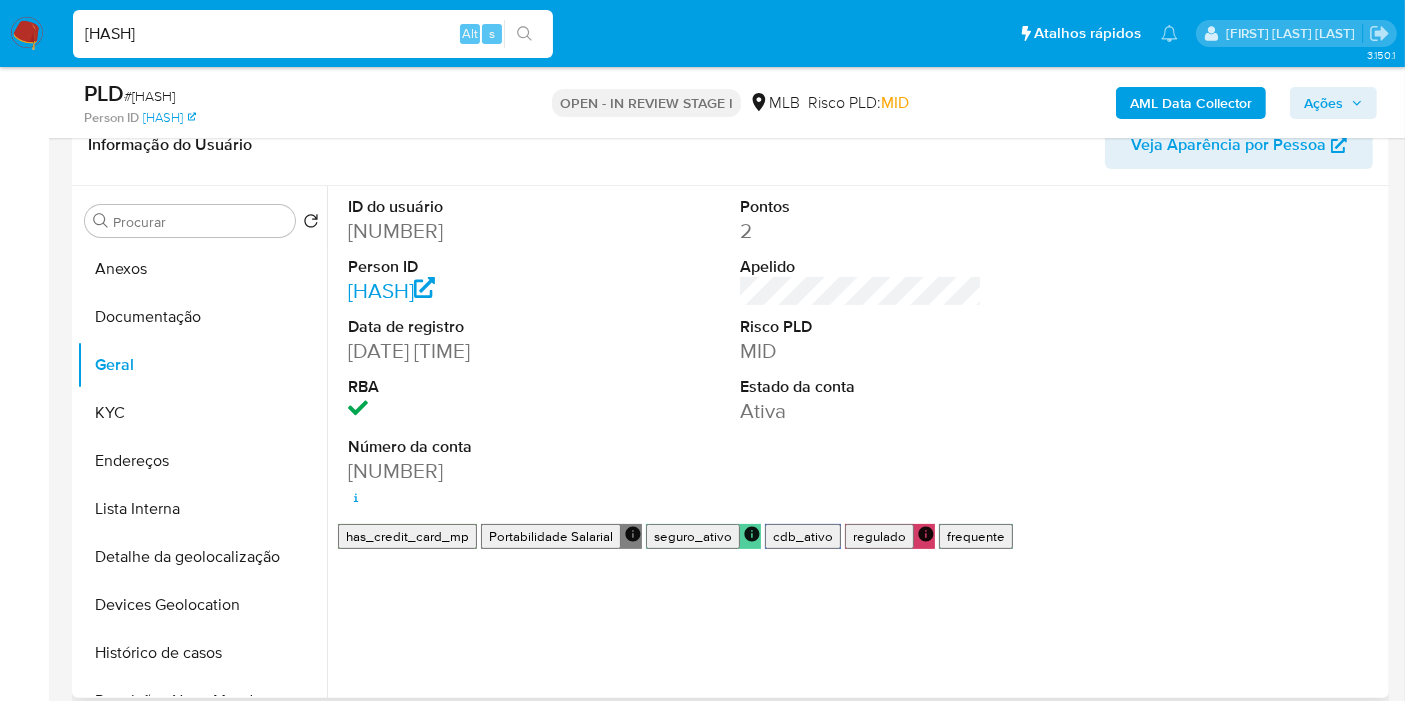 type 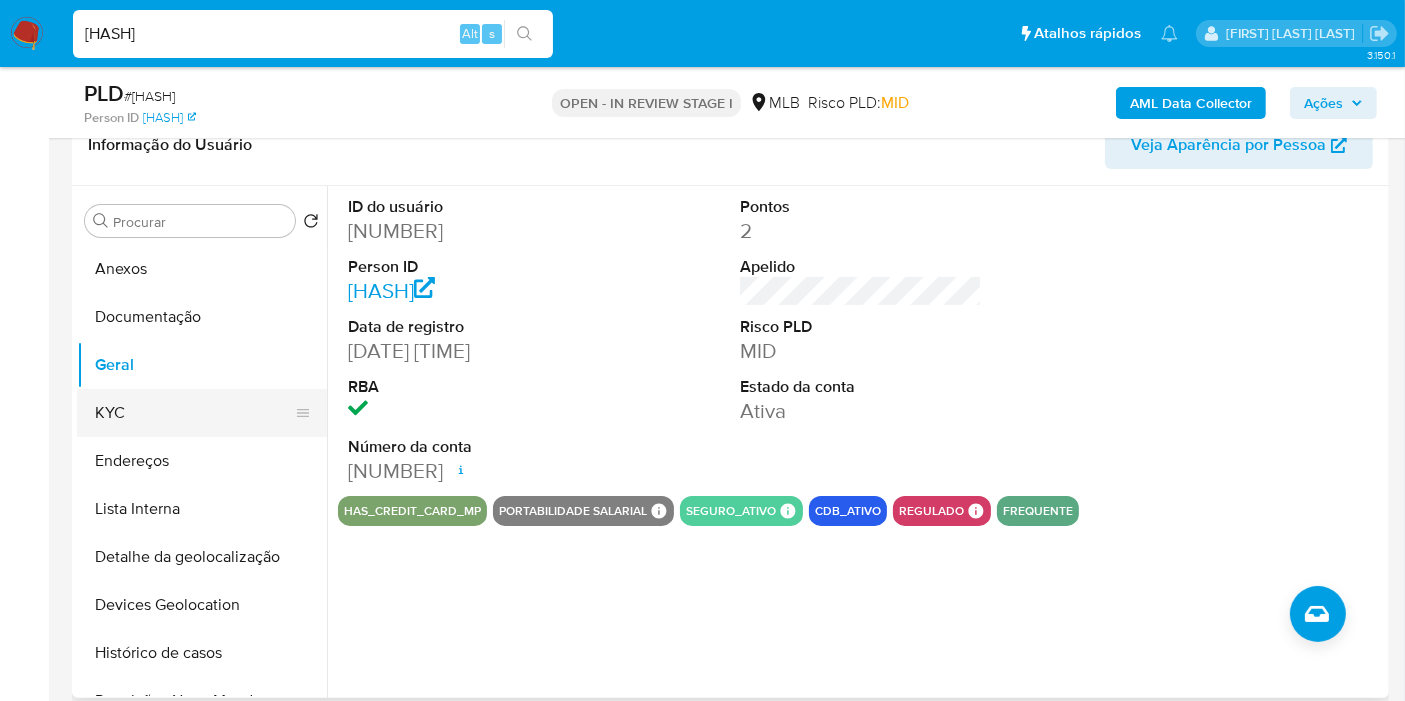 click on "KYC" at bounding box center [194, 413] 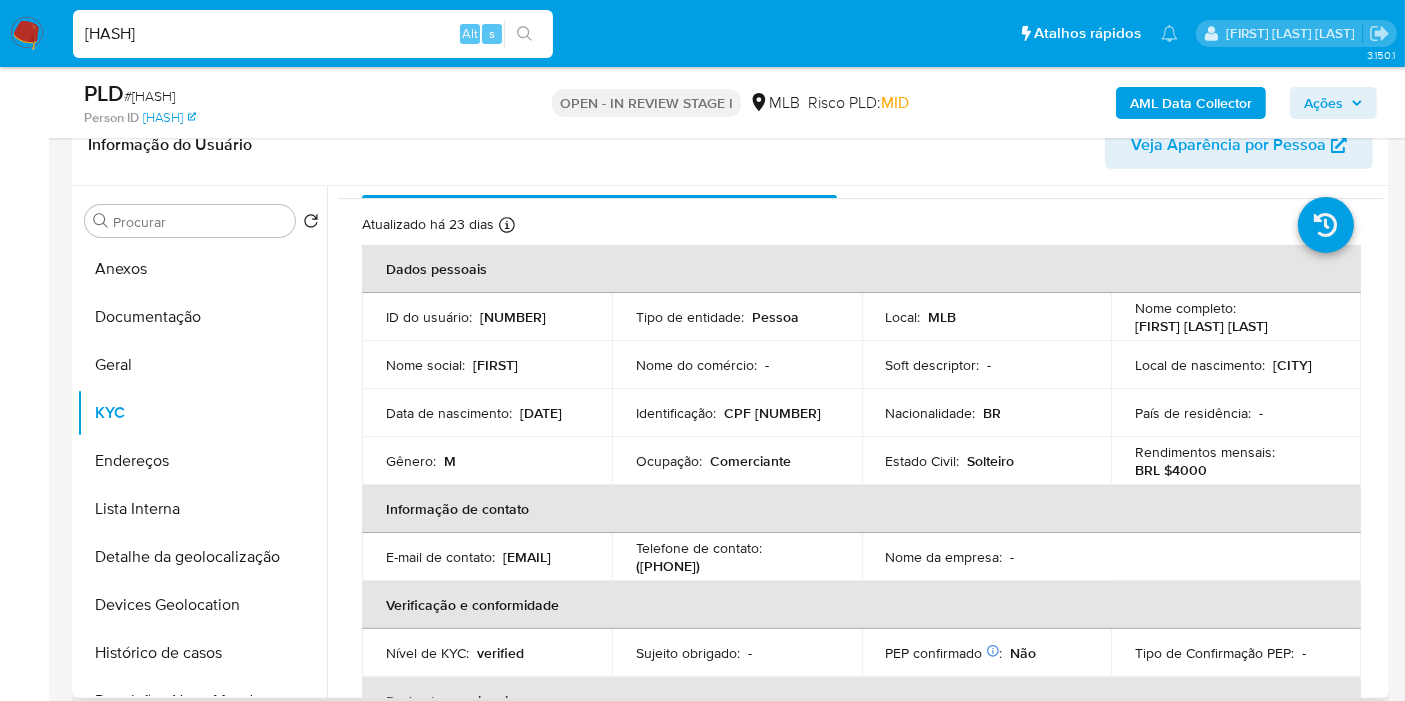 scroll, scrollTop: 28, scrollLeft: 0, axis: vertical 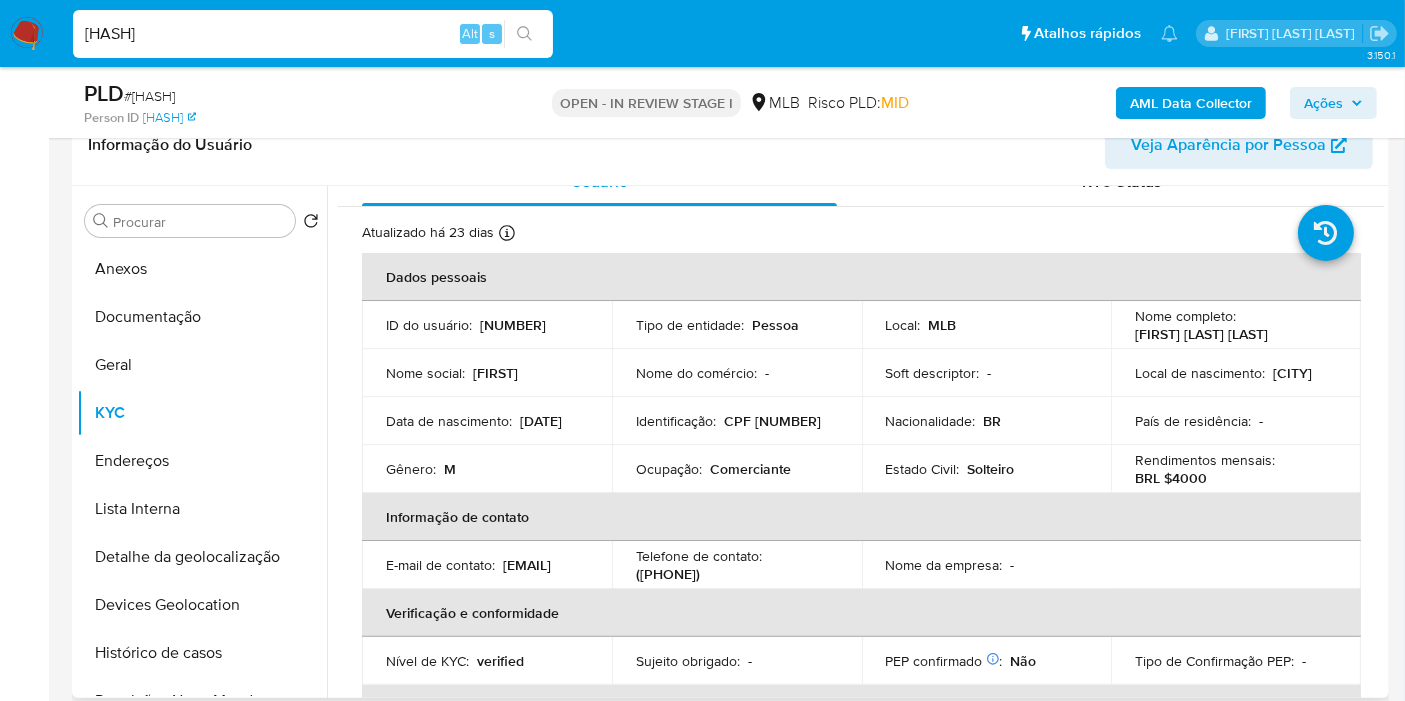 type 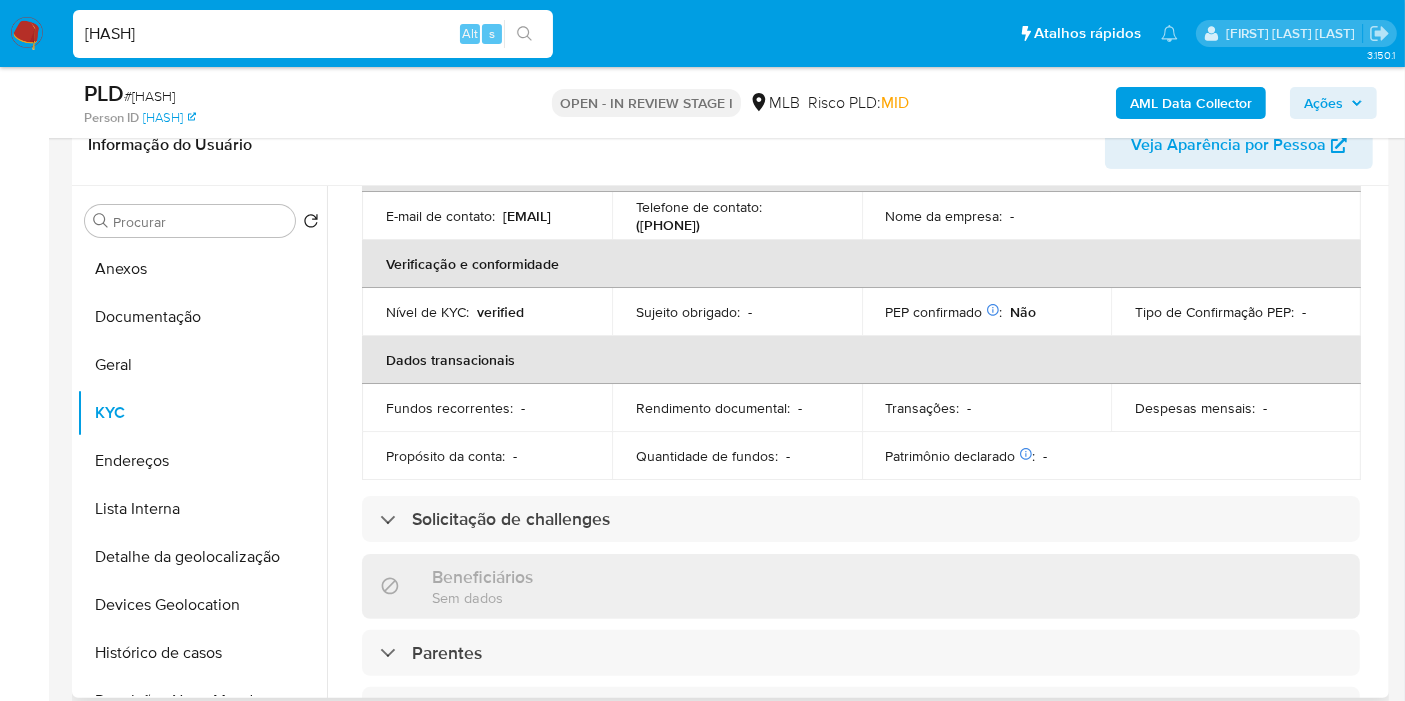 scroll, scrollTop: 908, scrollLeft: 0, axis: vertical 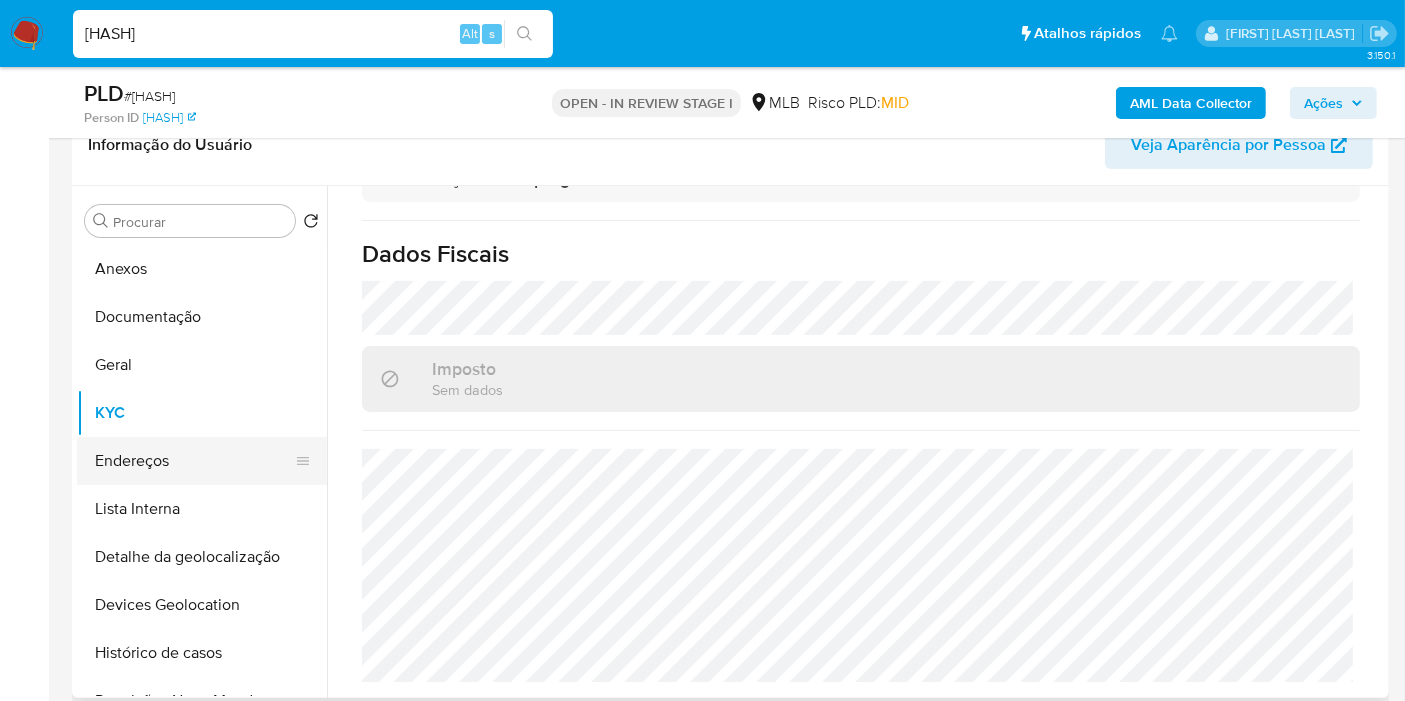 click on "Endereços" at bounding box center [194, 461] 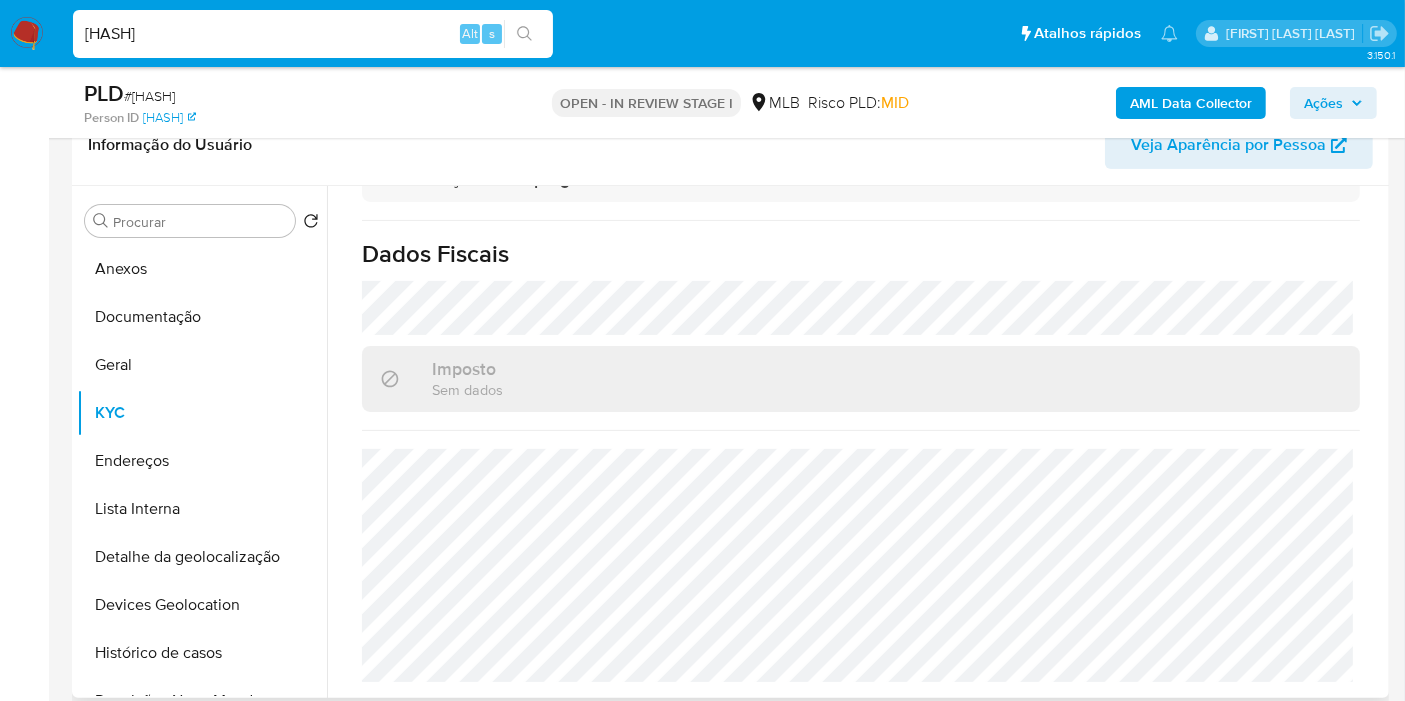 scroll, scrollTop: 0, scrollLeft: 0, axis: both 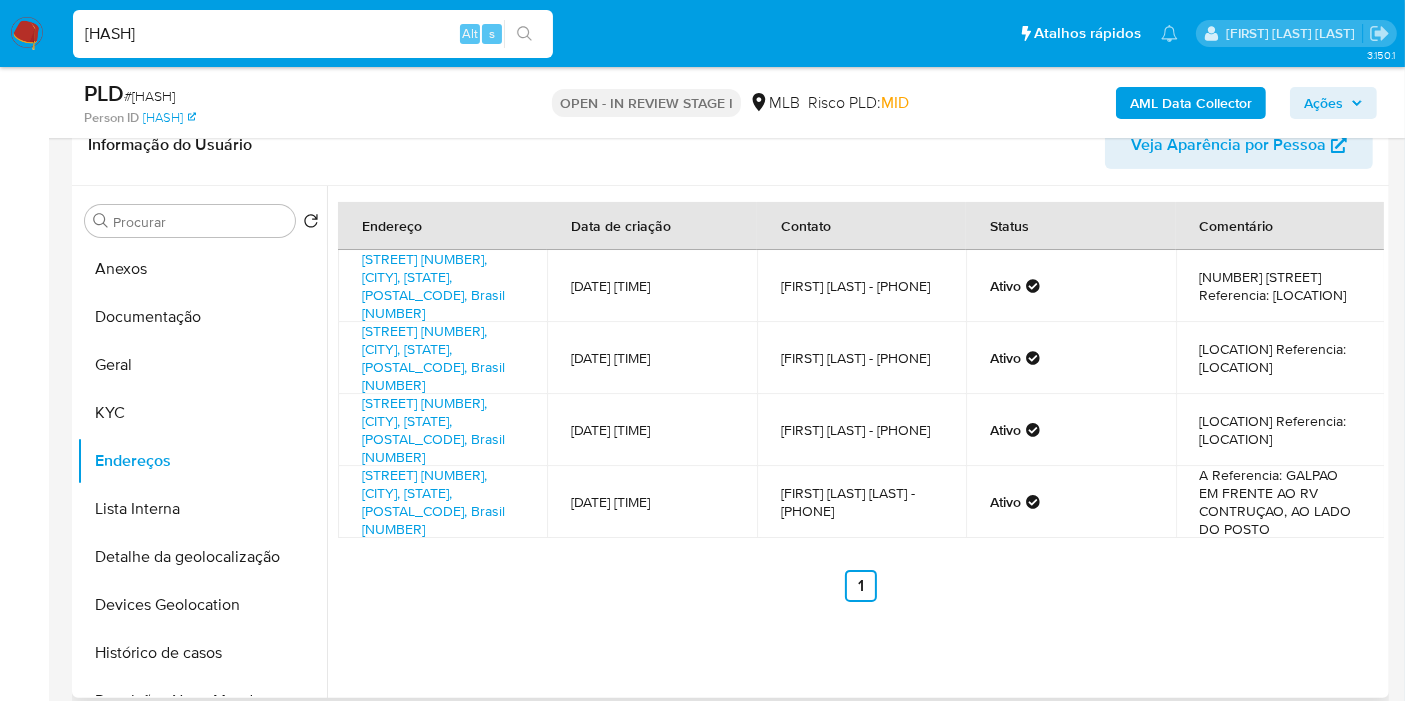 type 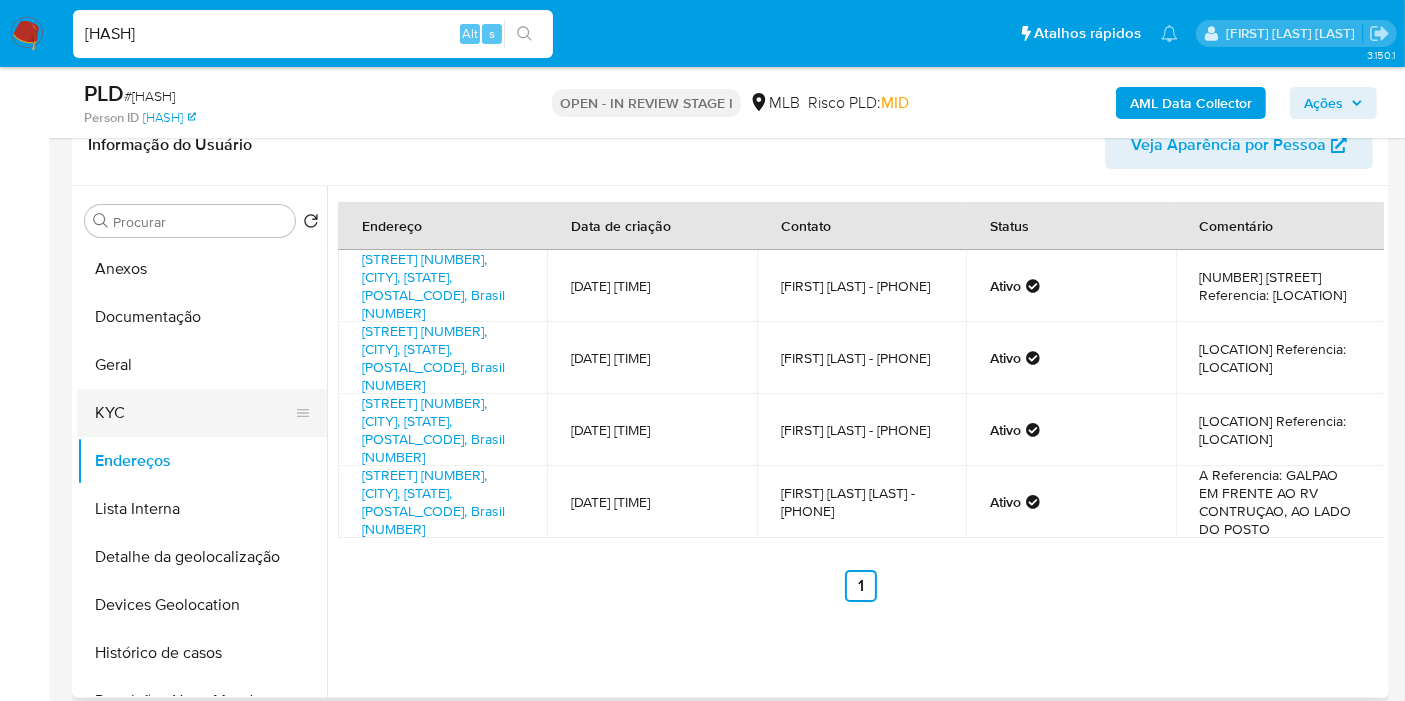 scroll, scrollTop: 111, scrollLeft: 0, axis: vertical 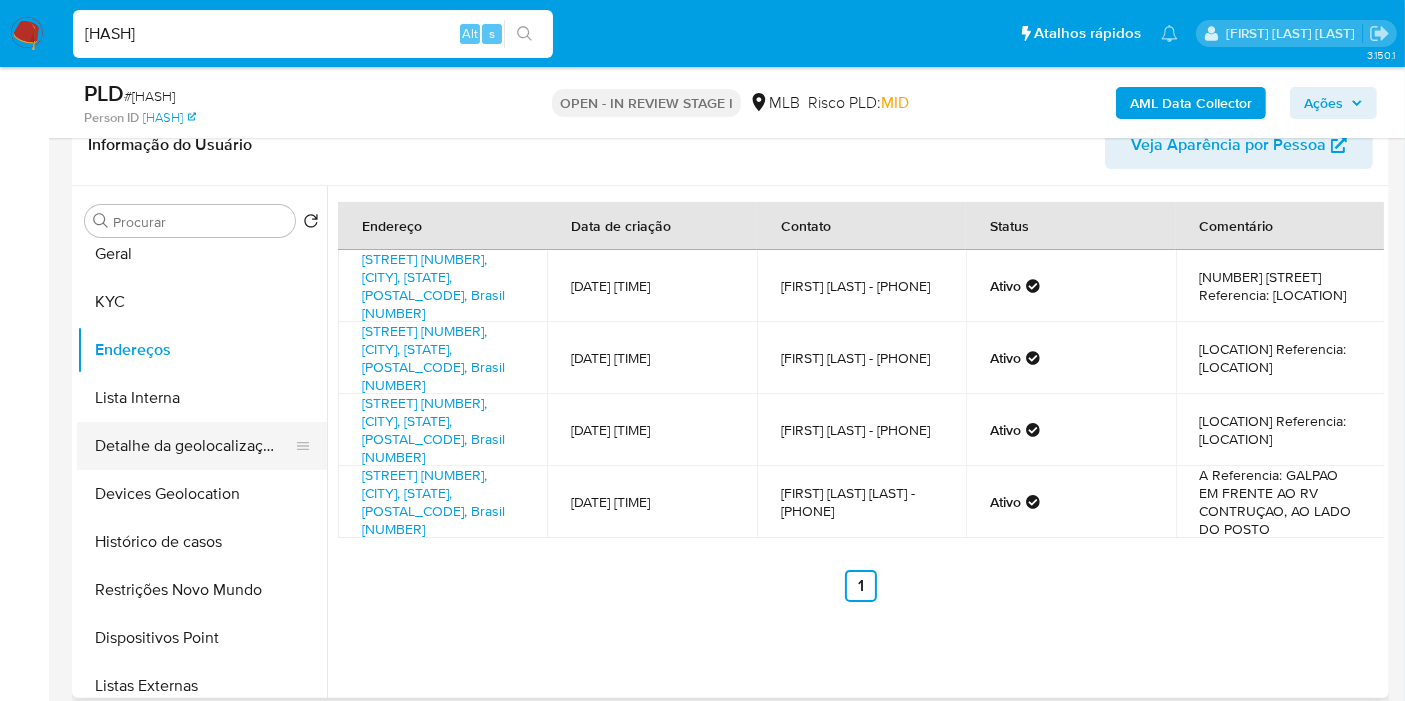 click on "Detalhe da geolocalização" at bounding box center (194, 446) 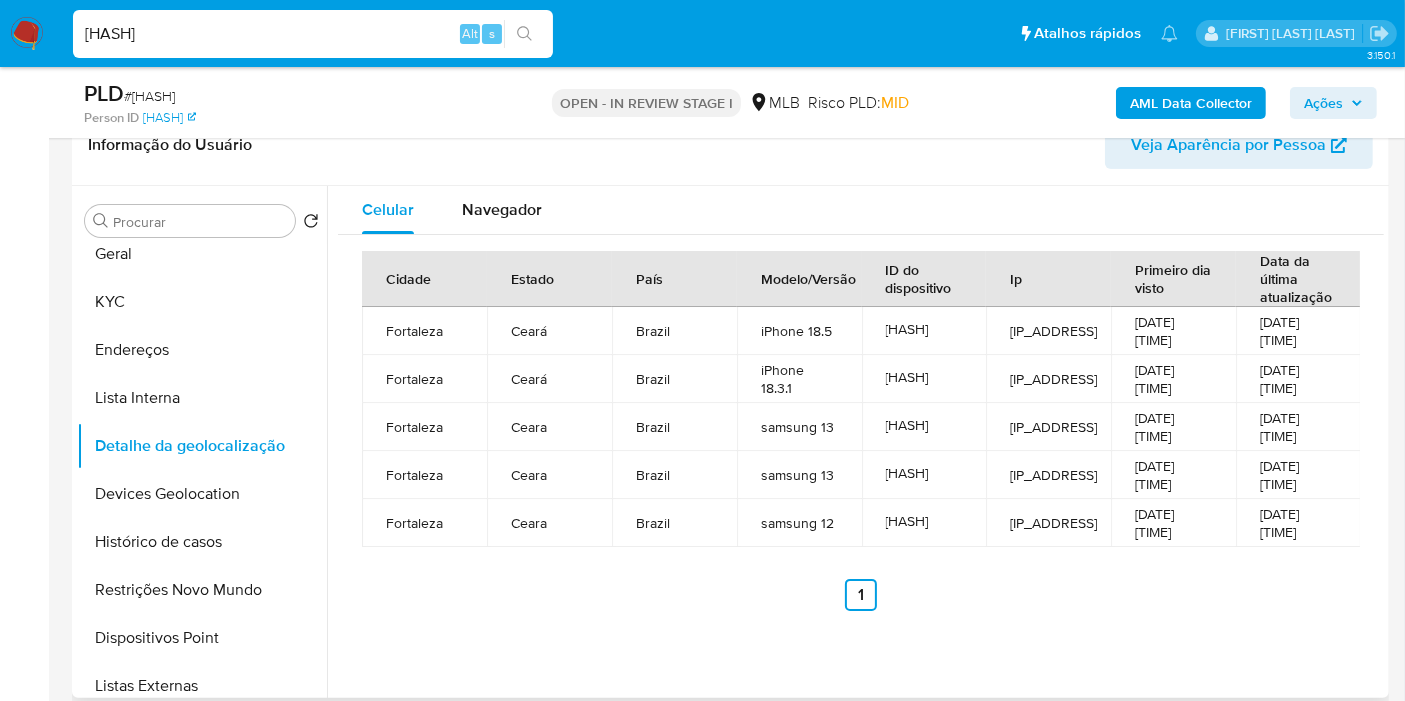 type 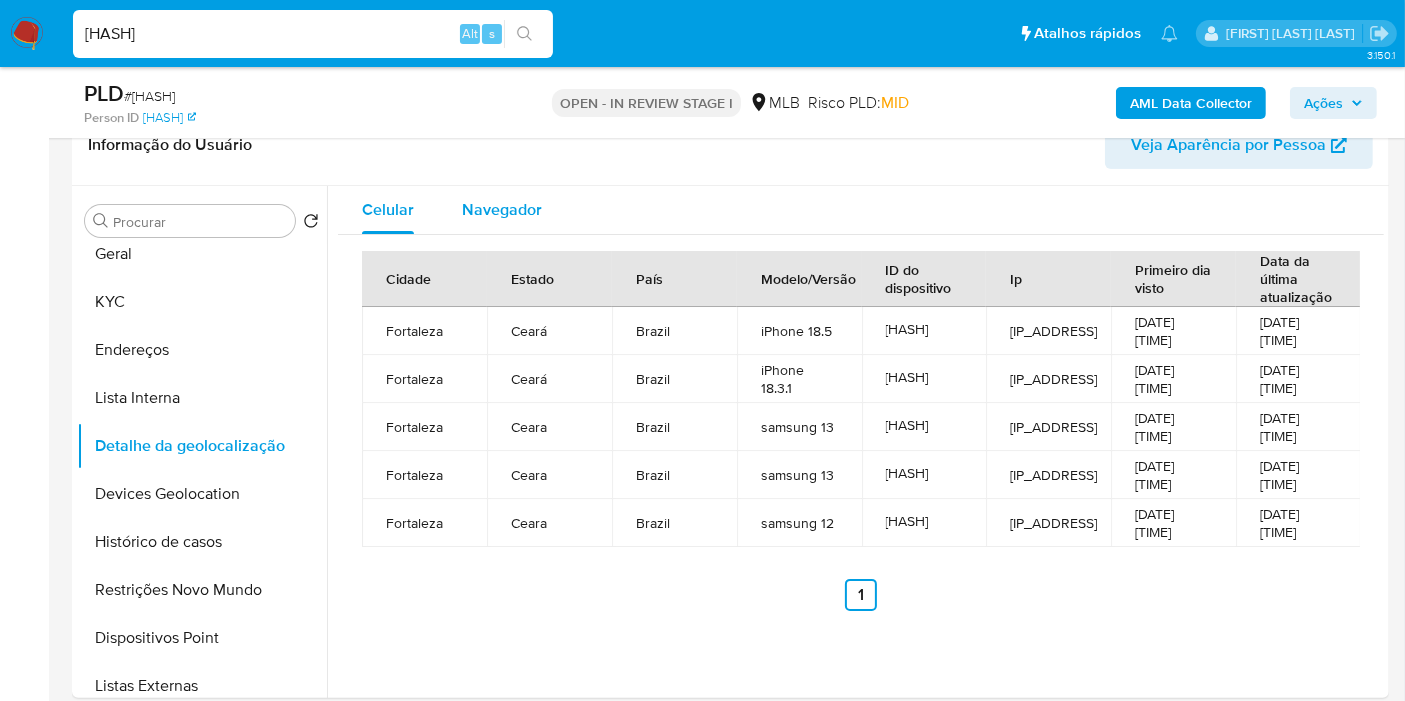 click on "Navegador" at bounding box center (502, 209) 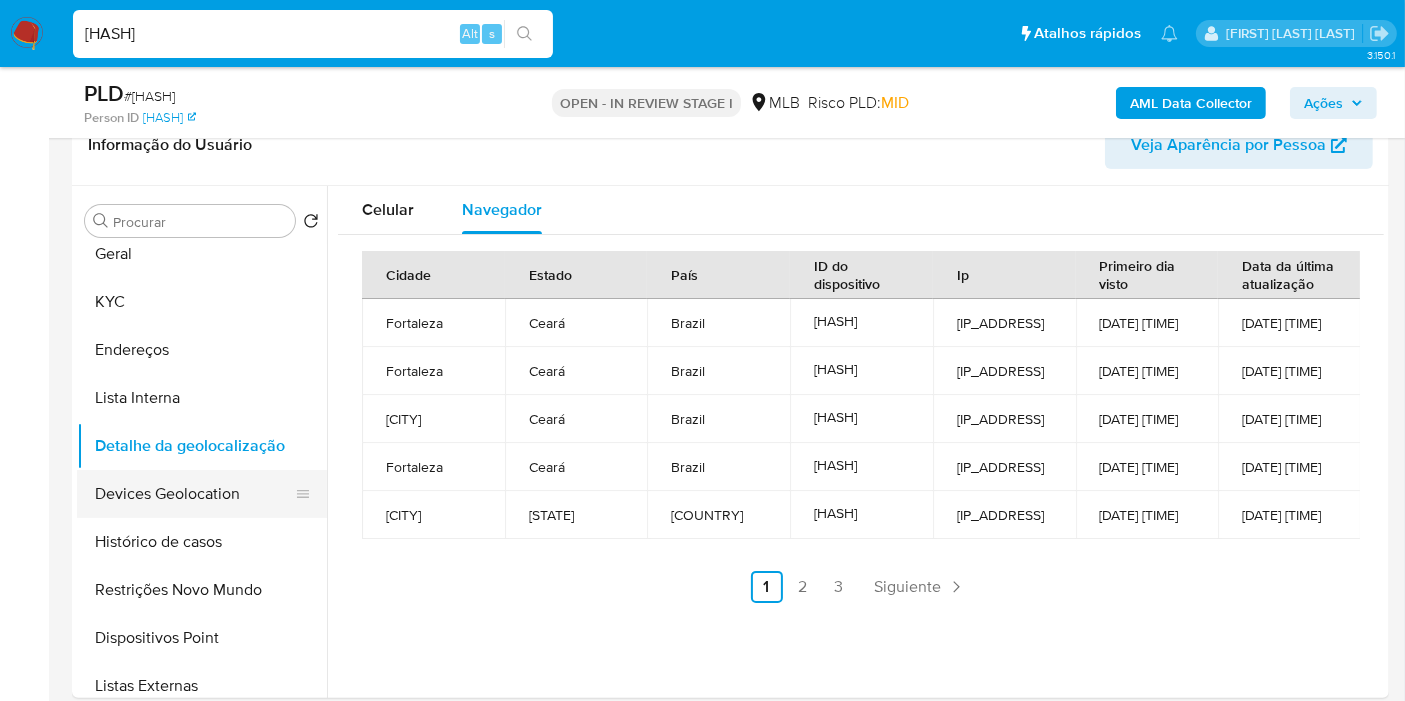 click on "Devices Geolocation" at bounding box center [194, 494] 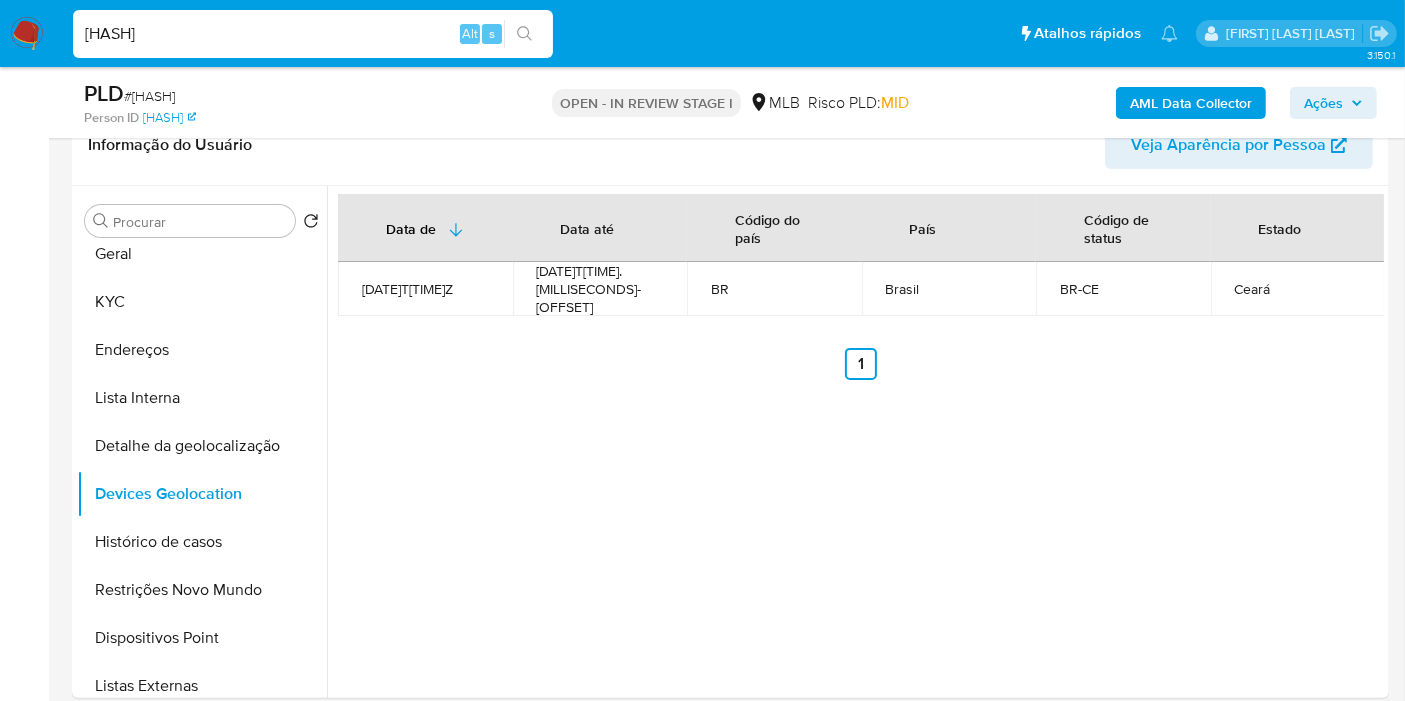 type 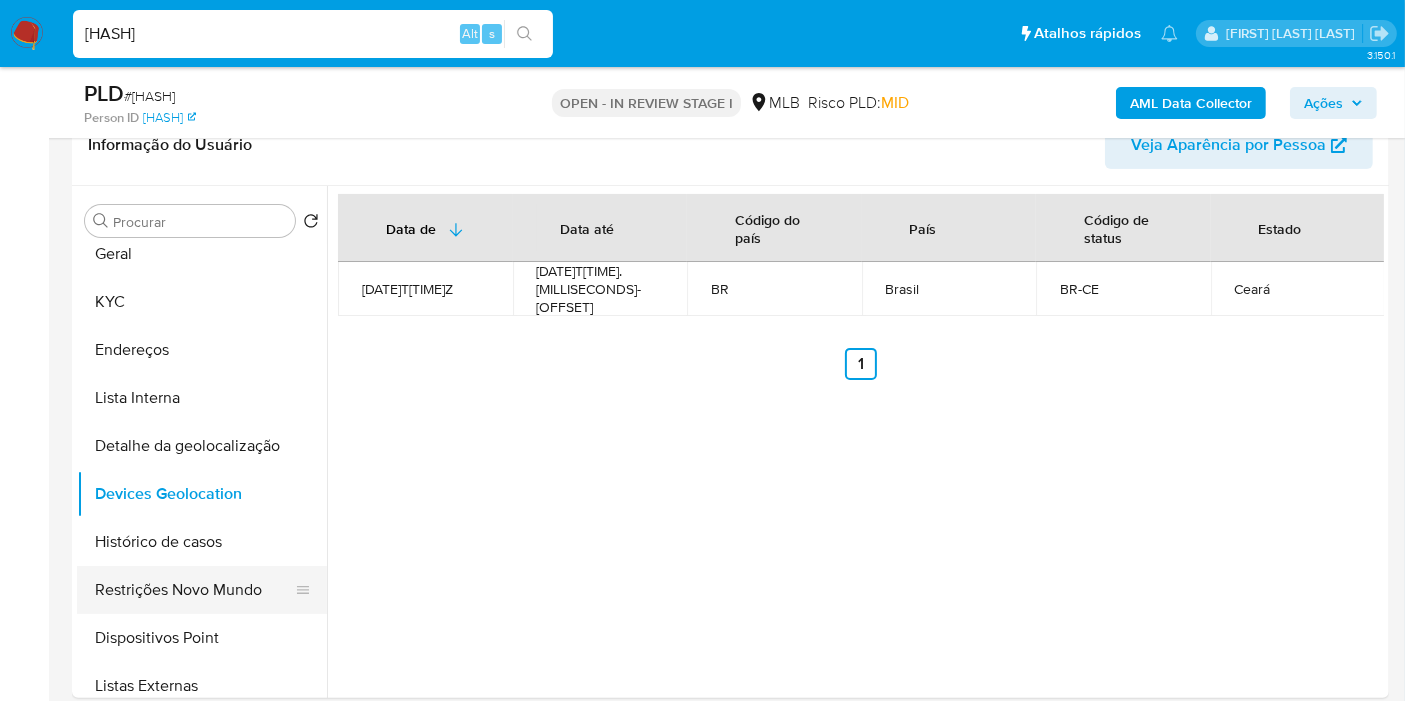 drag, startPoint x: 203, startPoint y: 587, endPoint x: 252, endPoint y: 575, distance: 50.447994 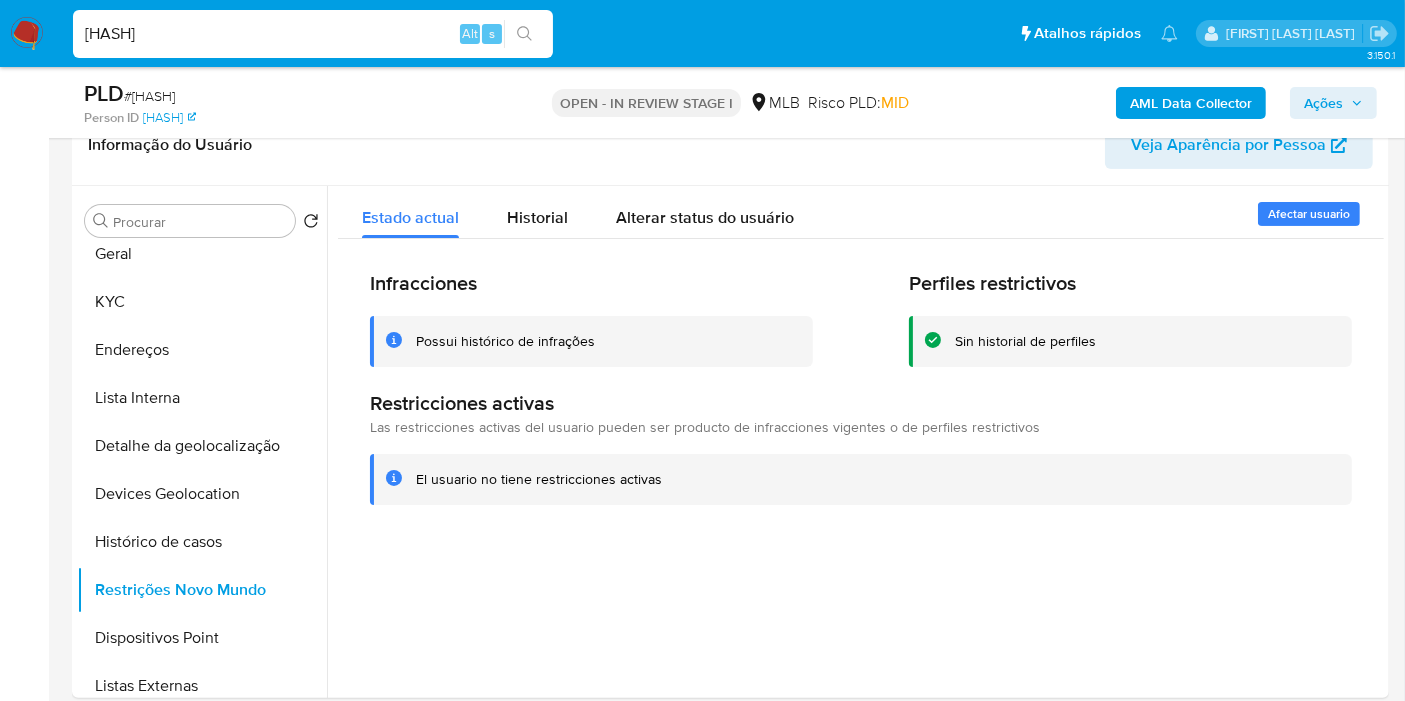 type 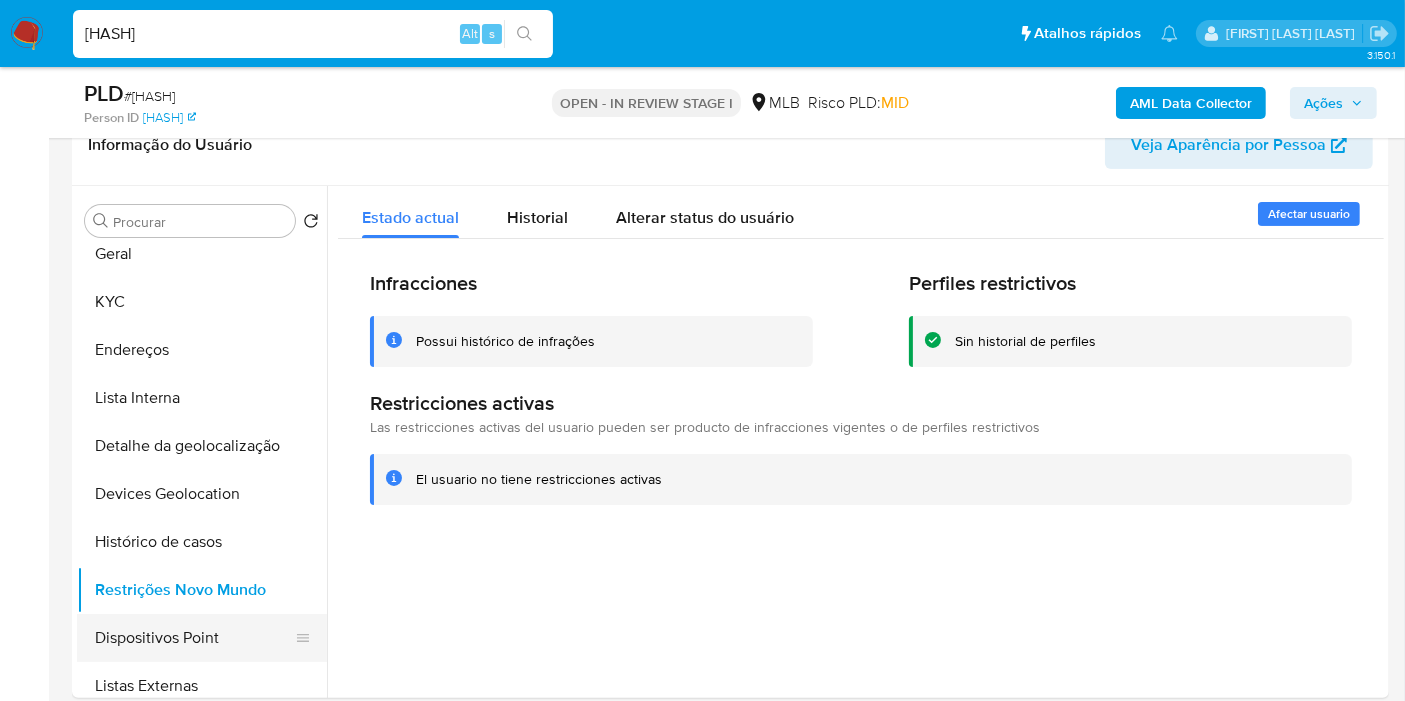 click on "Dispositivos Point" at bounding box center (194, 638) 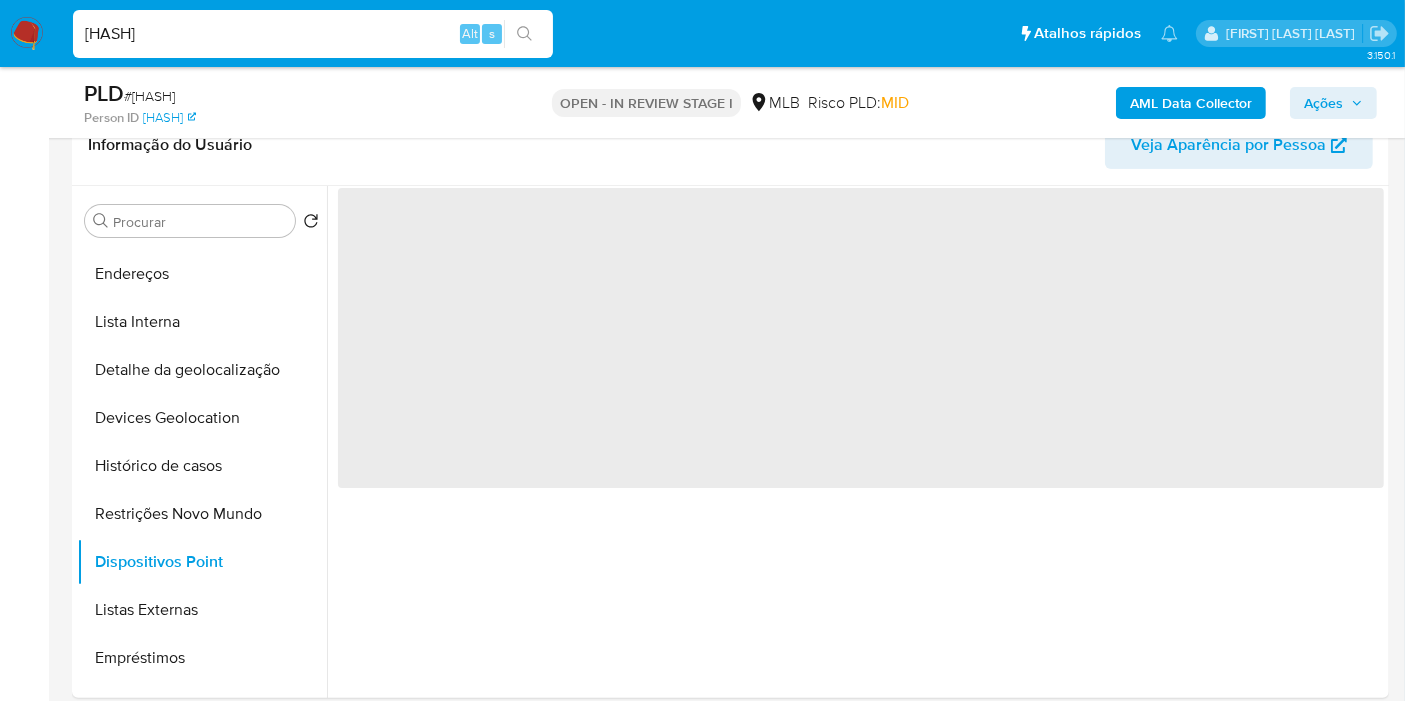 scroll, scrollTop: 222, scrollLeft: 0, axis: vertical 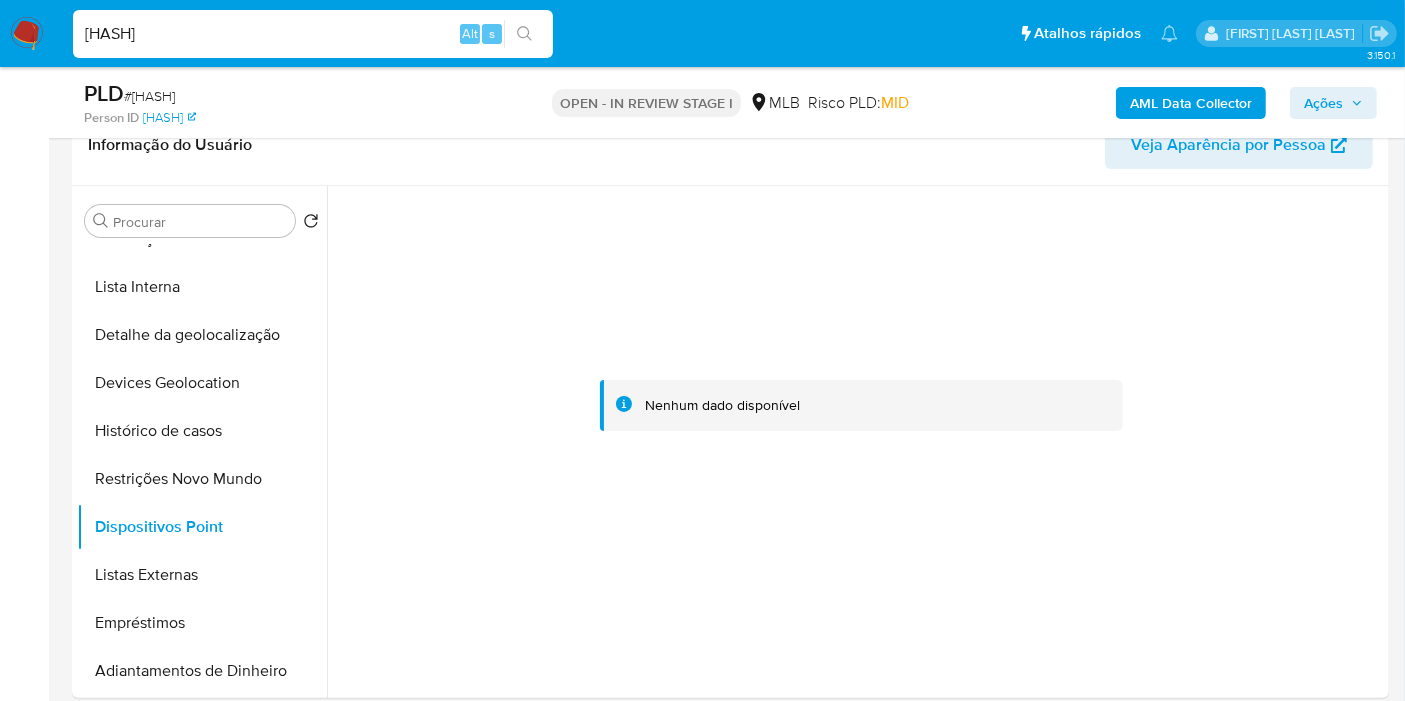 type 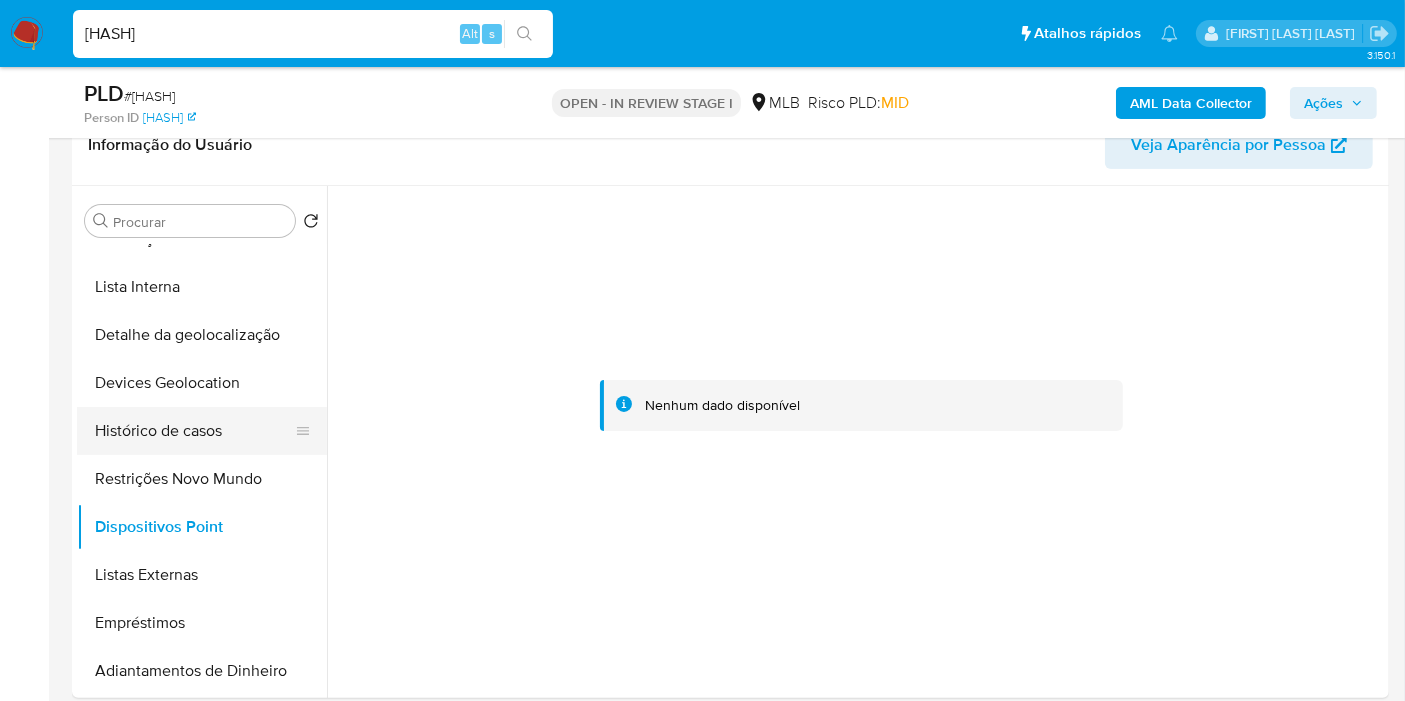 scroll, scrollTop: 111, scrollLeft: 0, axis: vertical 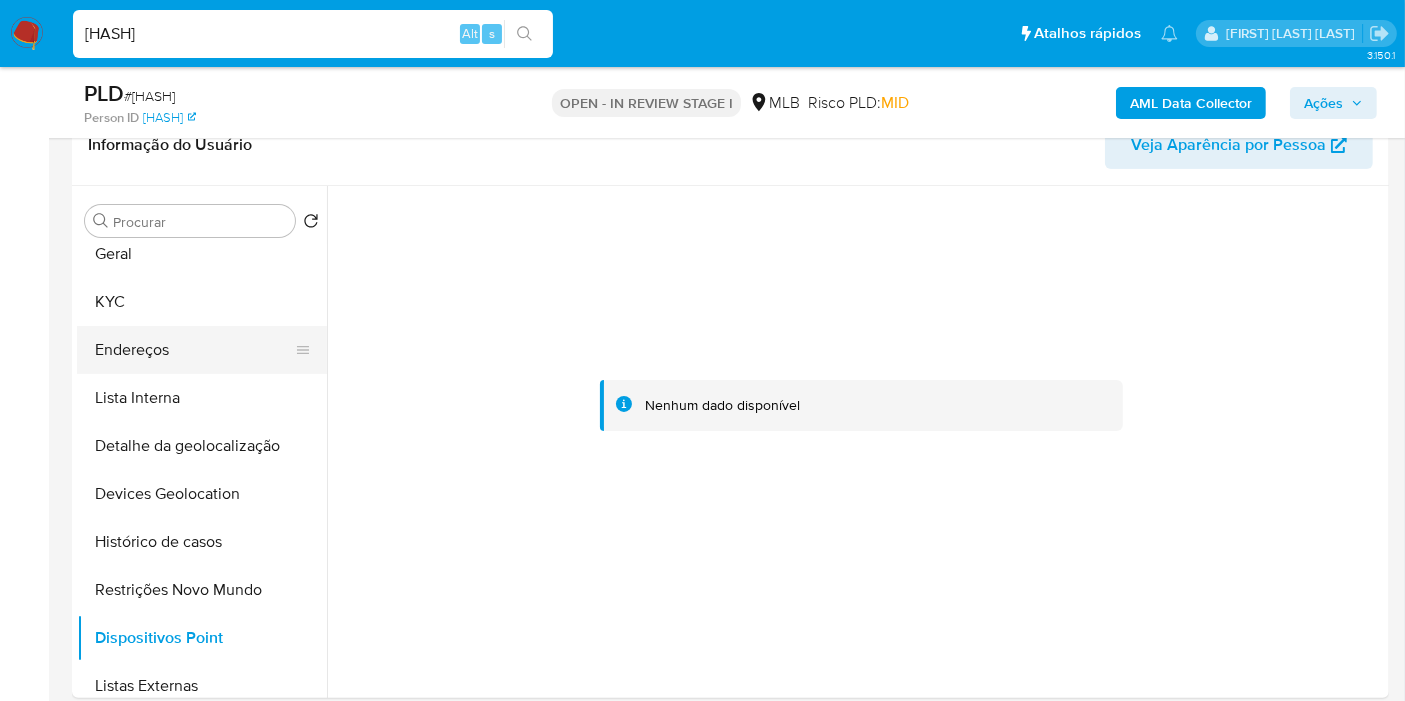 click on "Endereços" at bounding box center (194, 350) 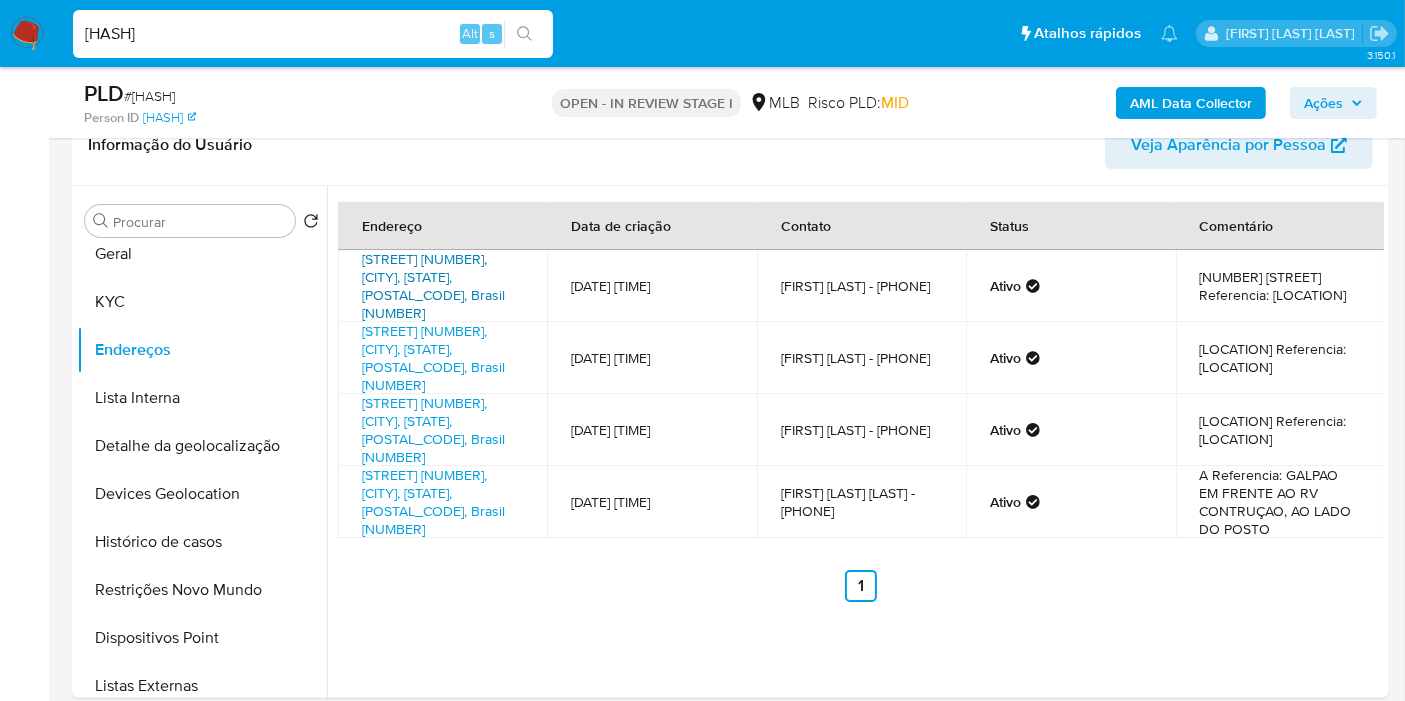 click on "Rua Doutor Francisco Gadelha 820, Fortaleza, Ceará, 60811120, Brasil 820" at bounding box center [433, 286] 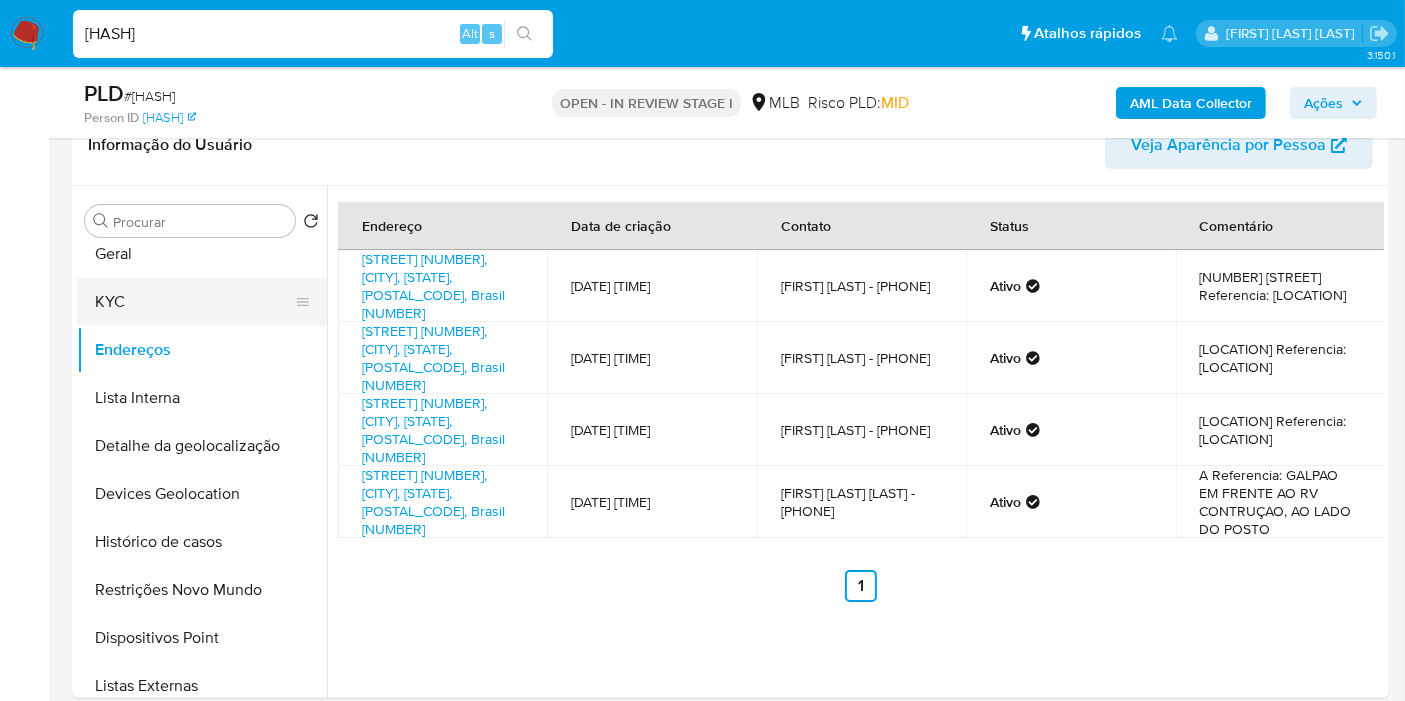 click on "KYC" at bounding box center (194, 302) 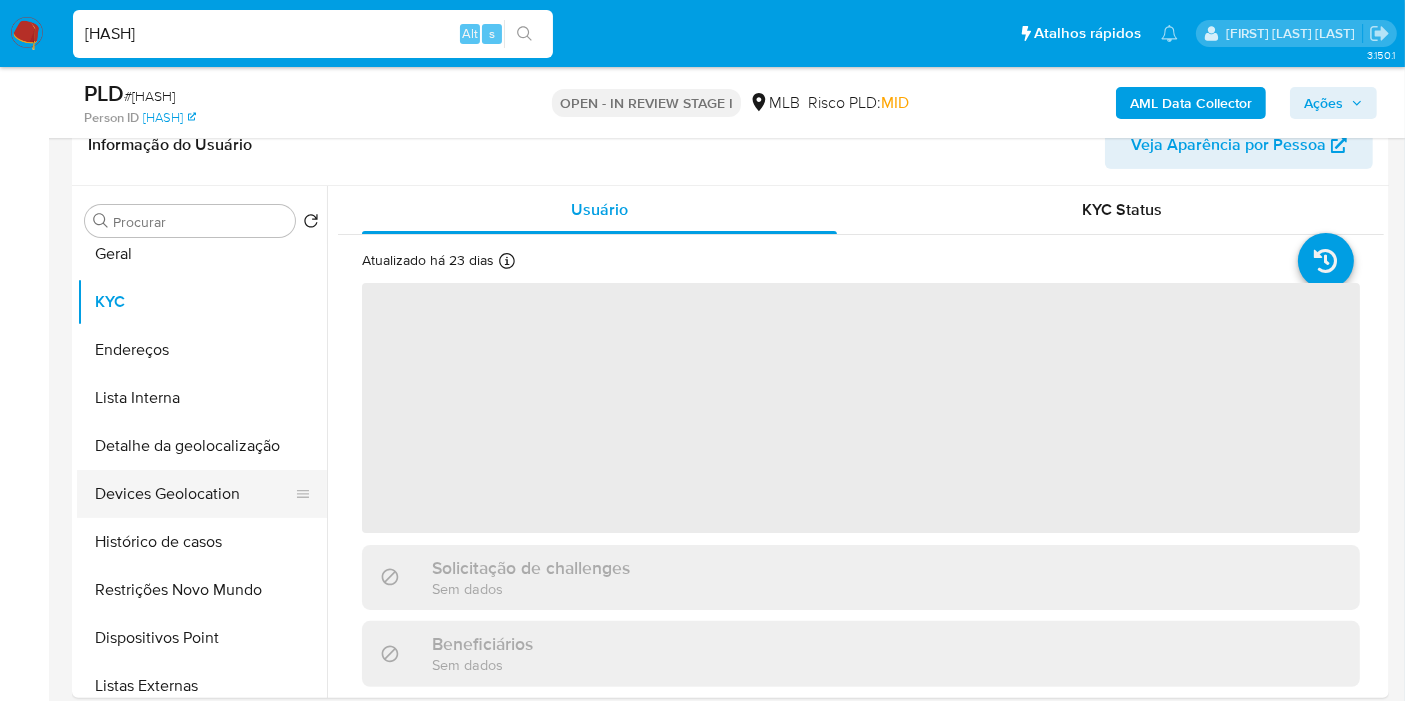 scroll, scrollTop: 0, scrollLeft: 0, axis: both 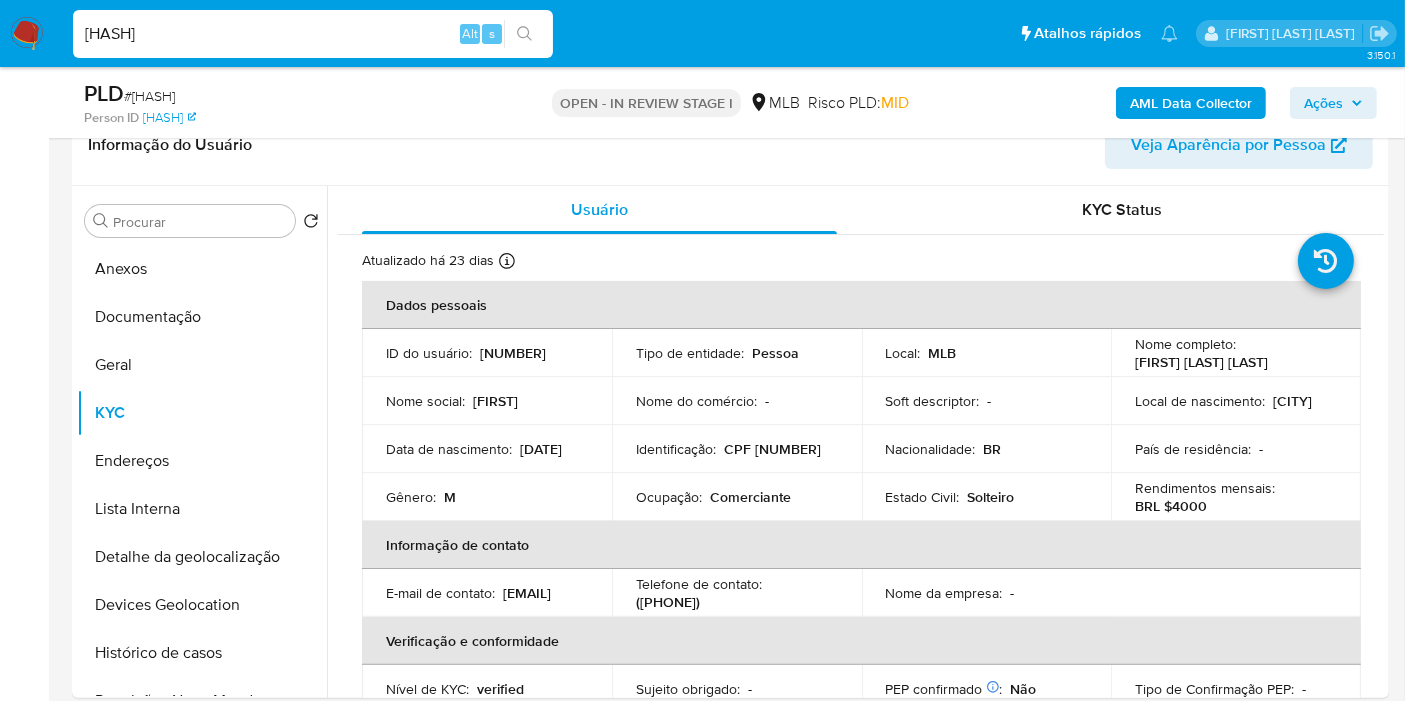 click on "CPF 06182175338" at bounding box center (772, 449) 